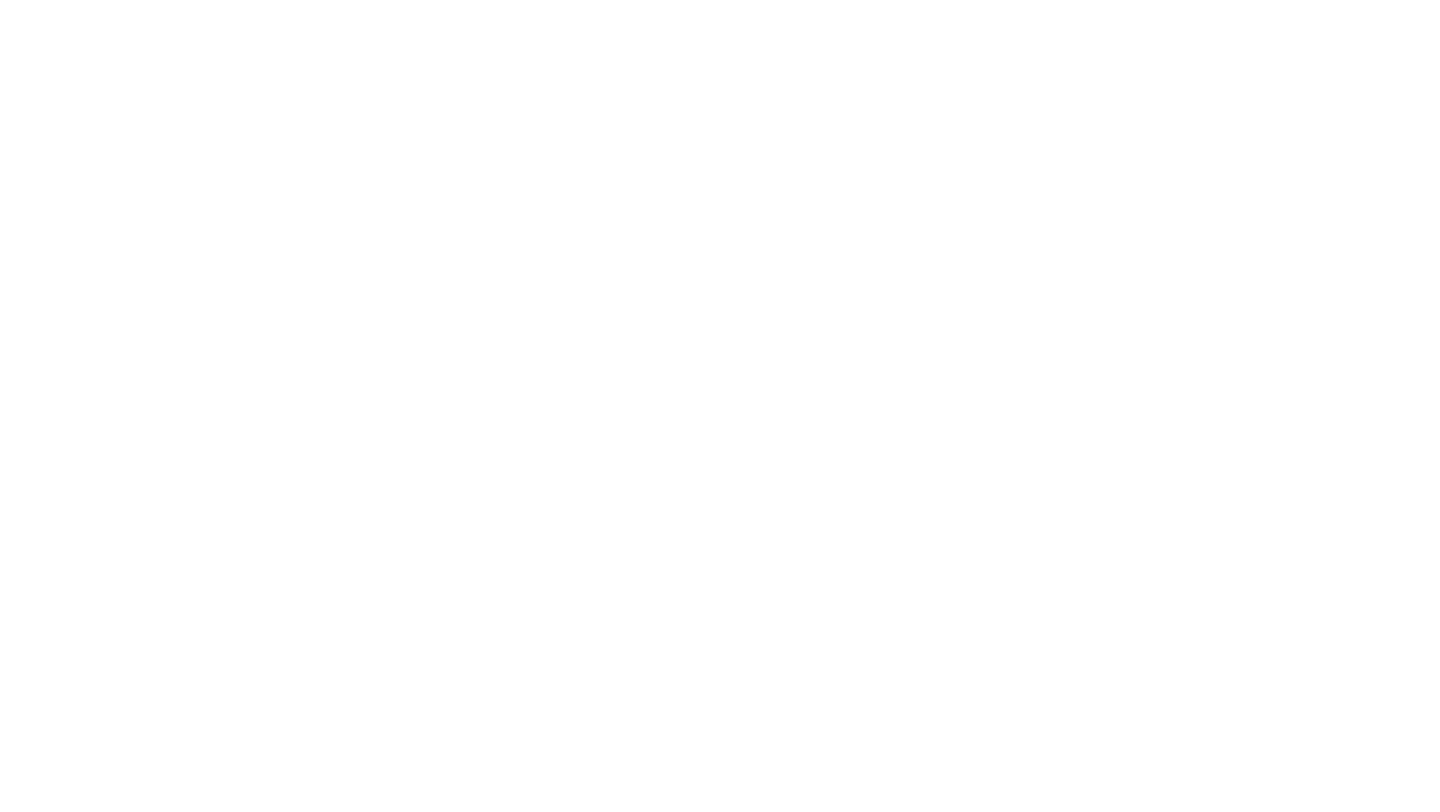 scroll, scrollTop: 0, scrollLeft: 0, axis: both 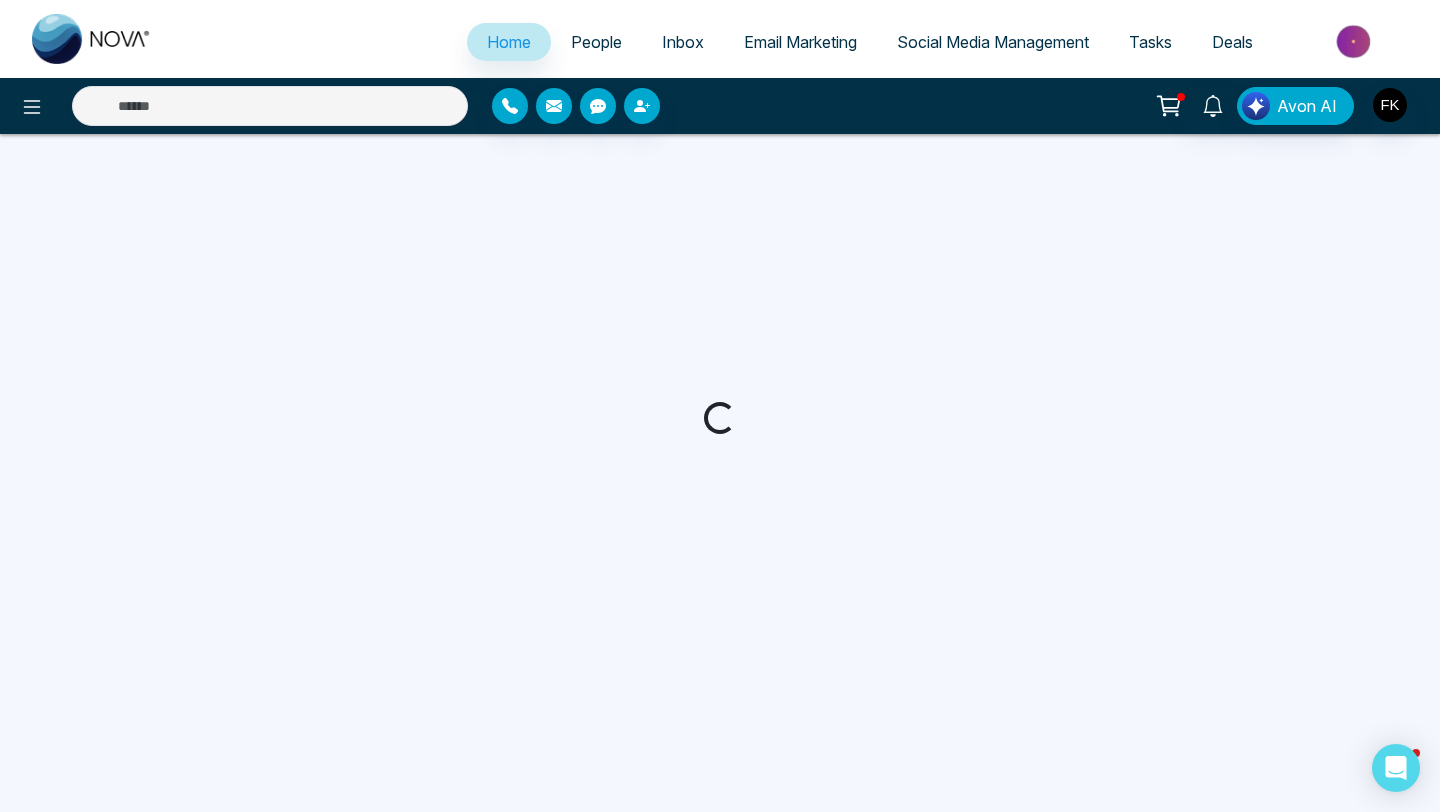 select on "*" 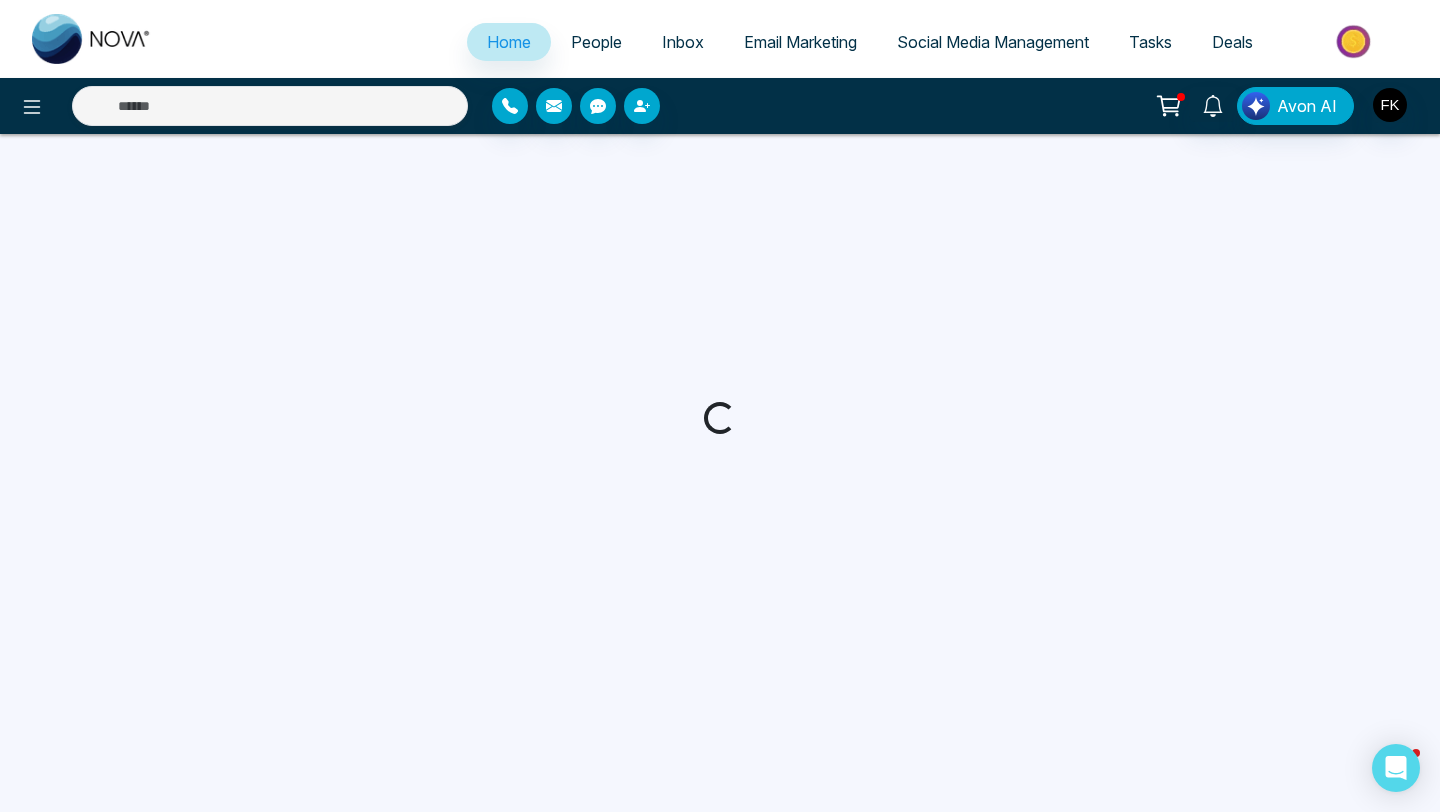 select on "*" 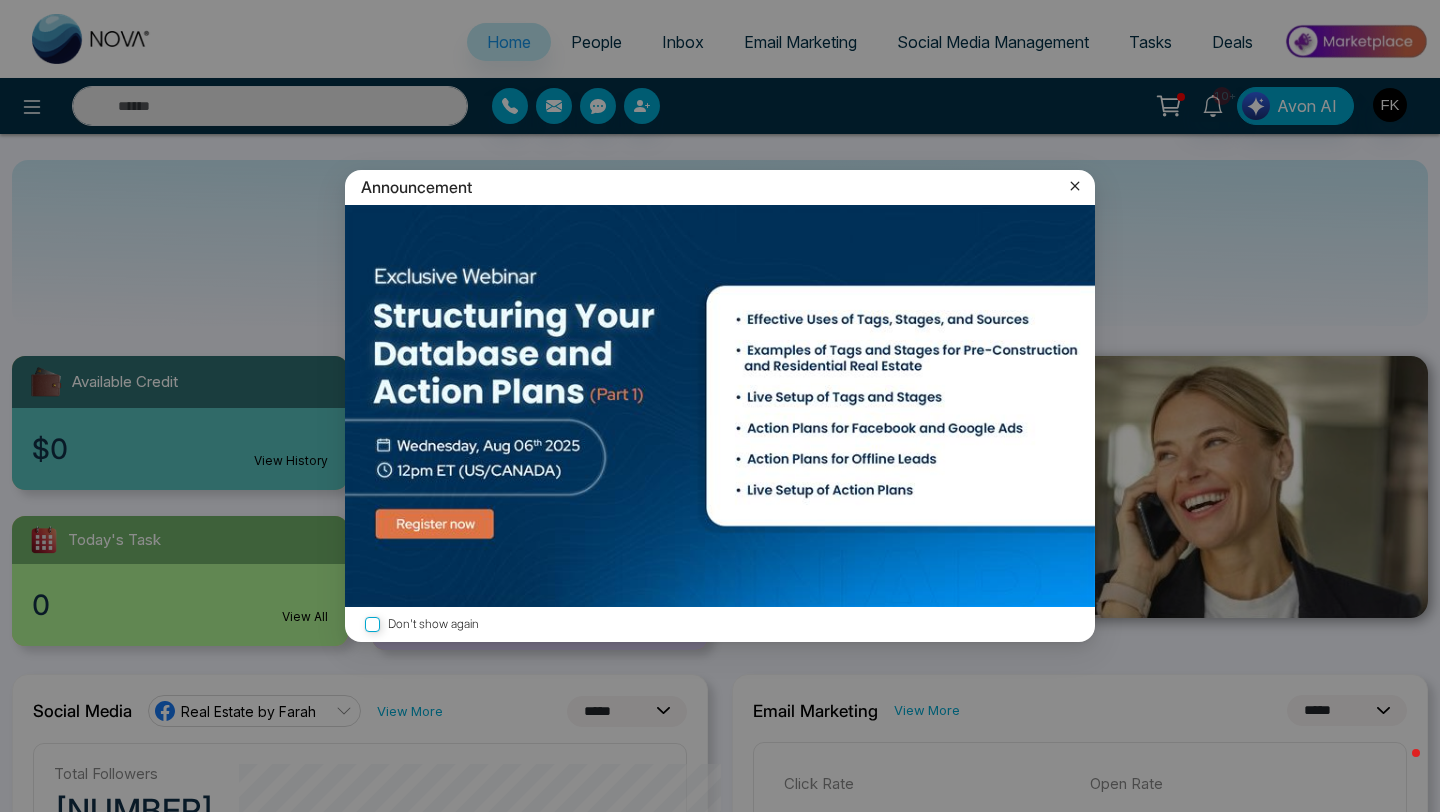 click 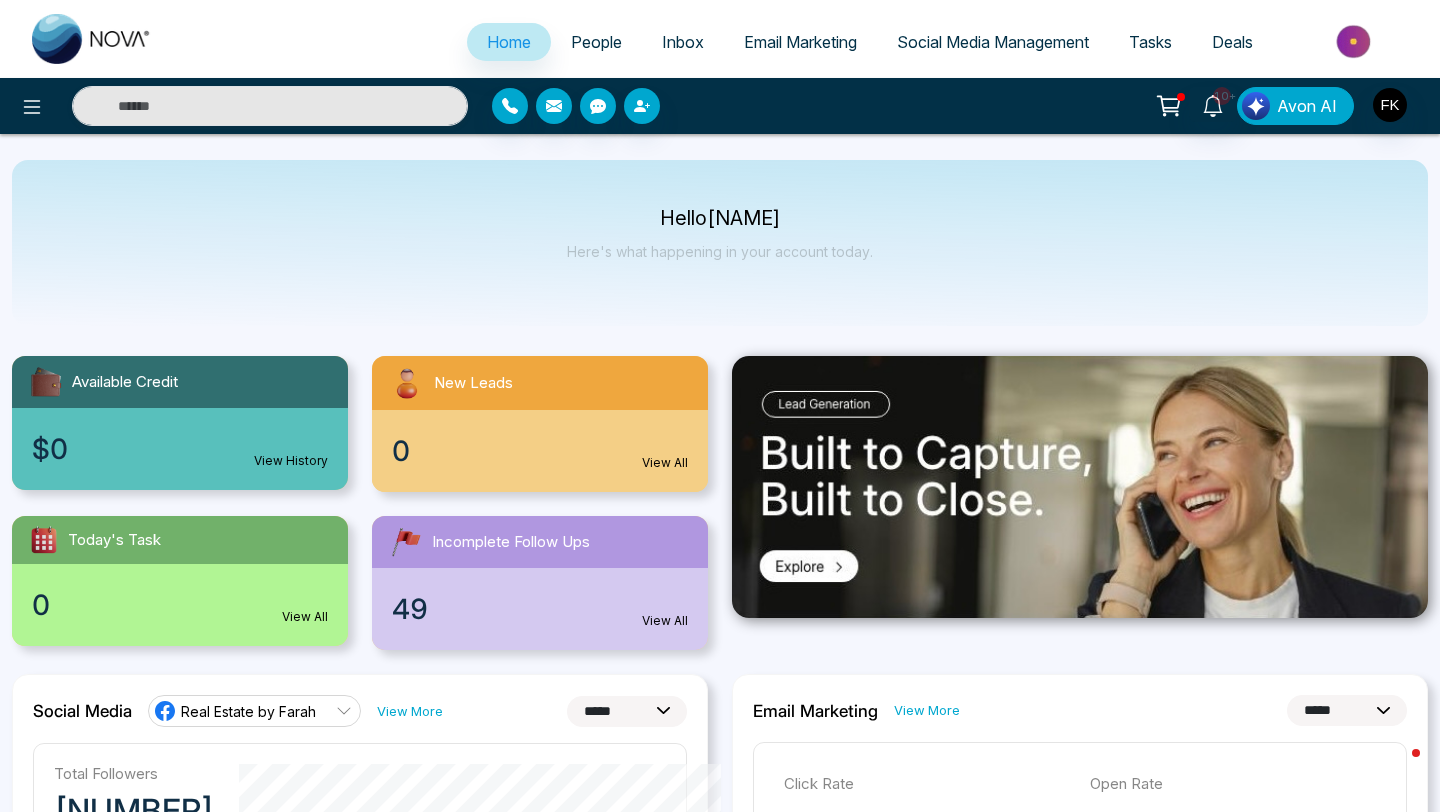 click on "Avon AI" at bounding box center (1307, 106) 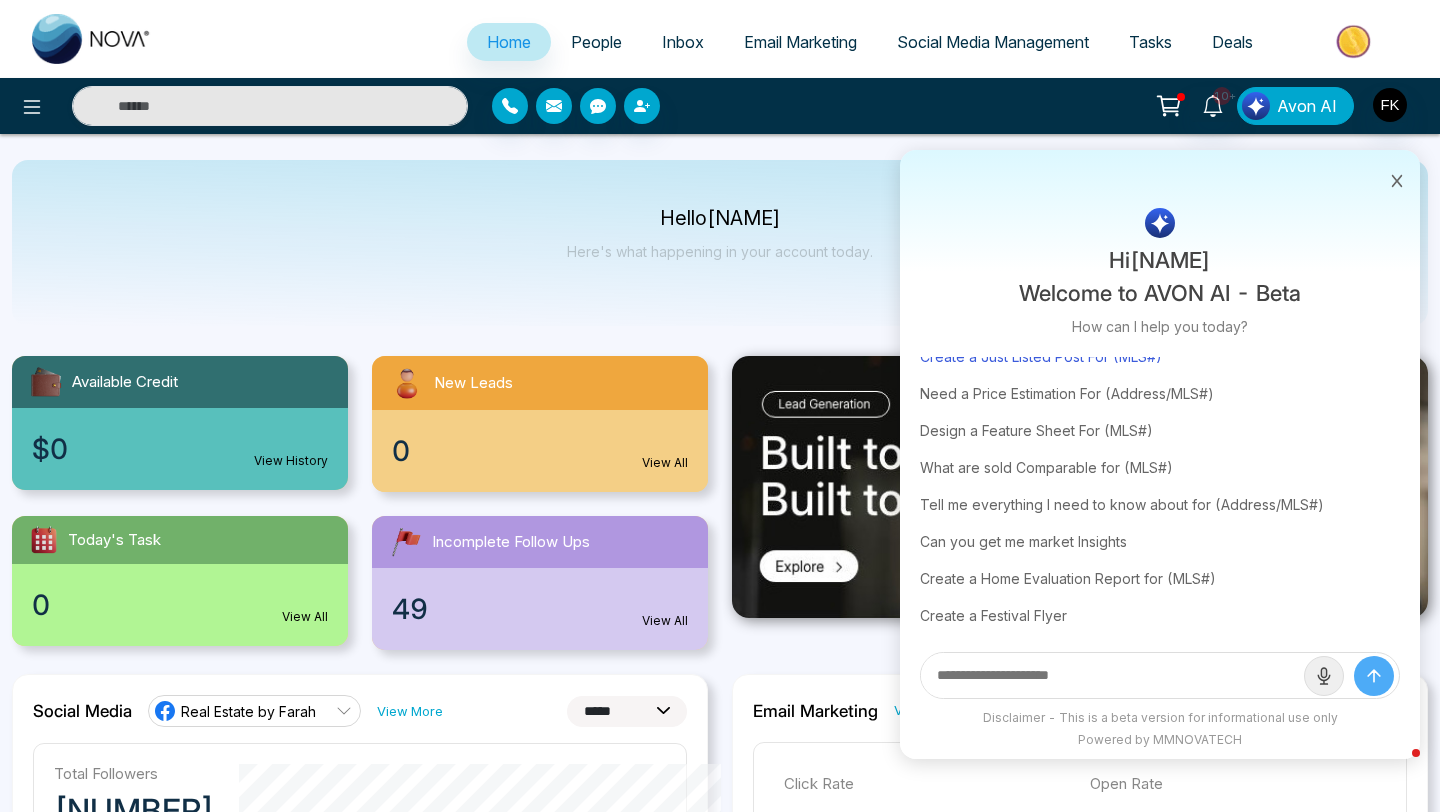 scroll, scrollTop: 60, scrollLeft: 0, axis: vertical 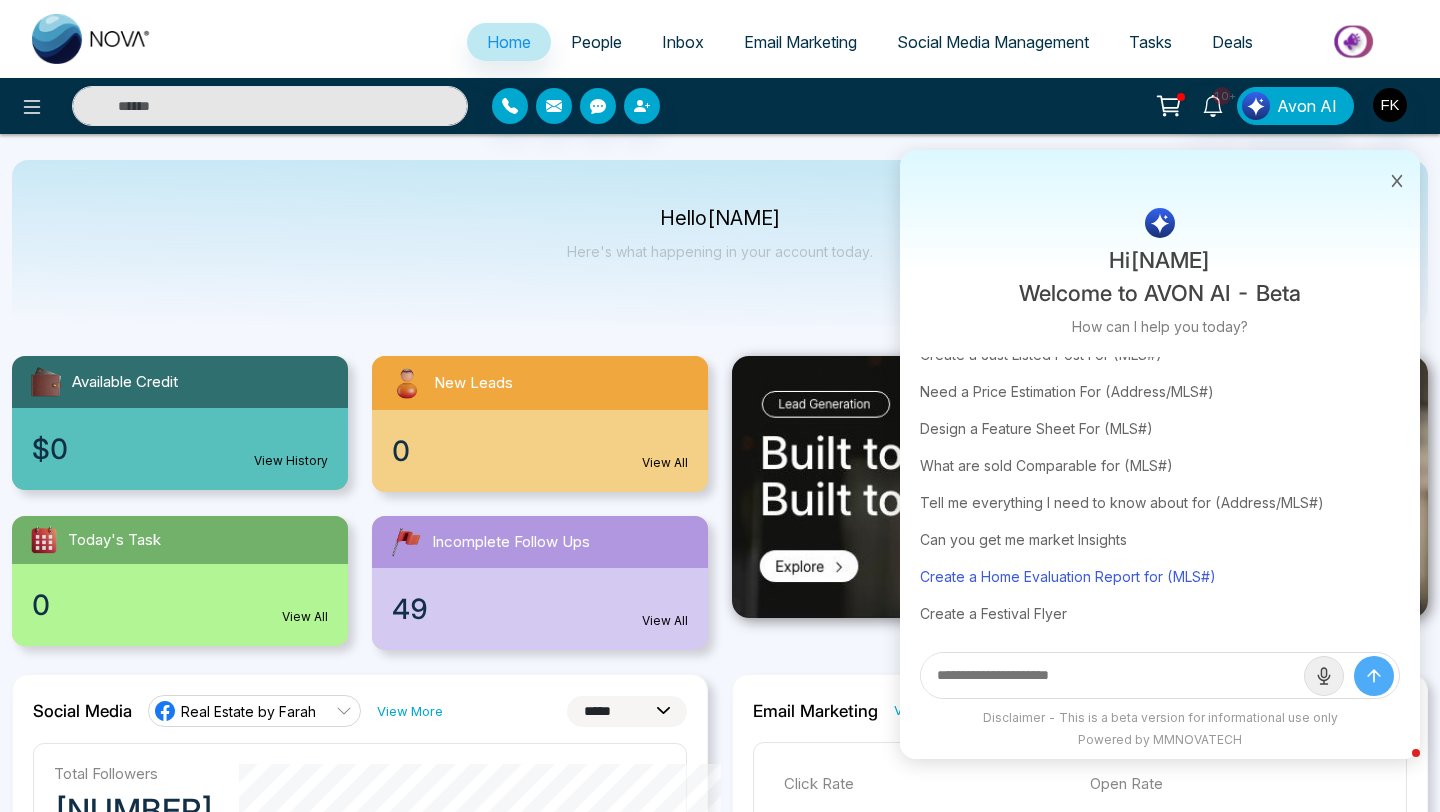 click on "Create a Home Evaluation Report for (MLS#)" at bounding box center [1160, 576] 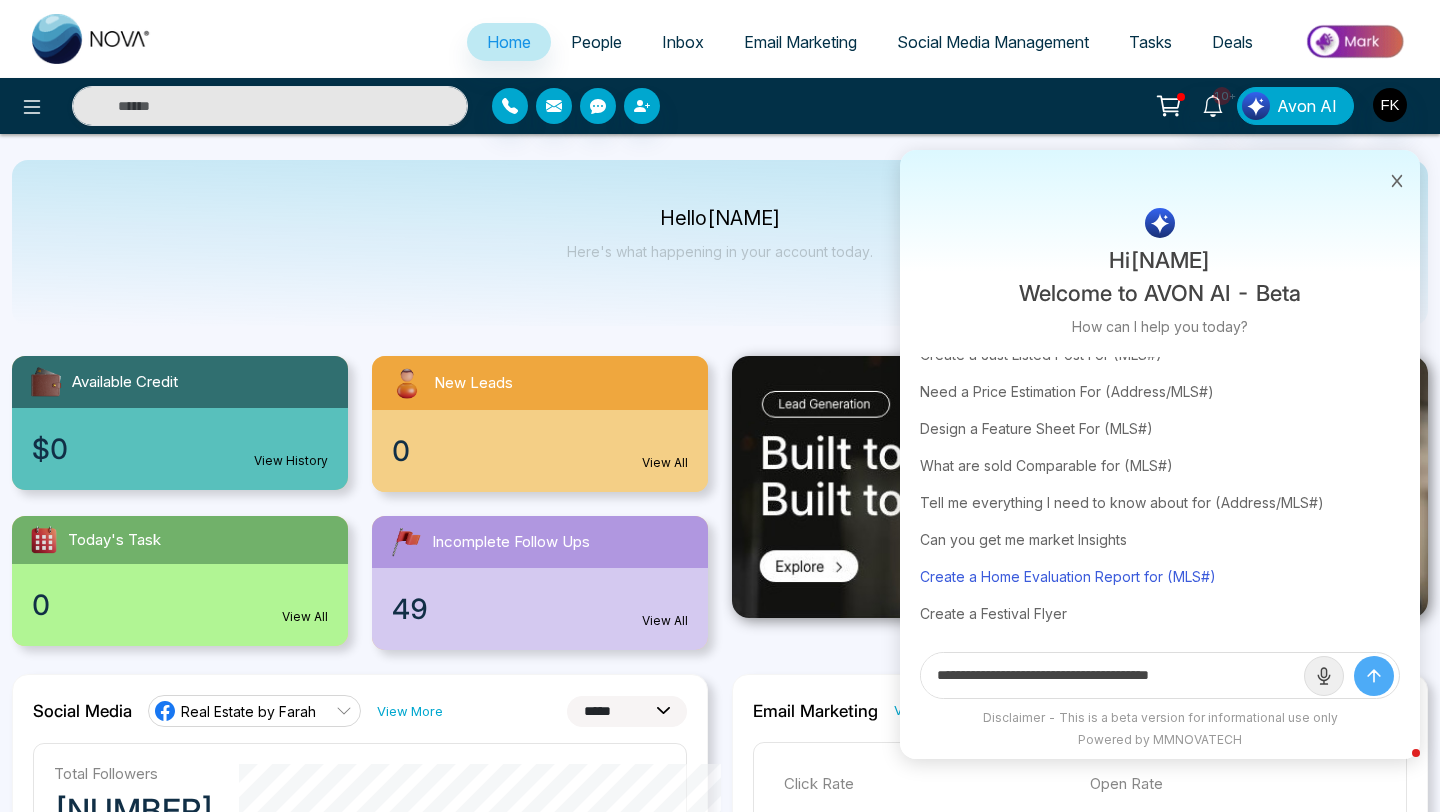 scroll, scrollTop: 0, scrollLeft: 0, axis: both 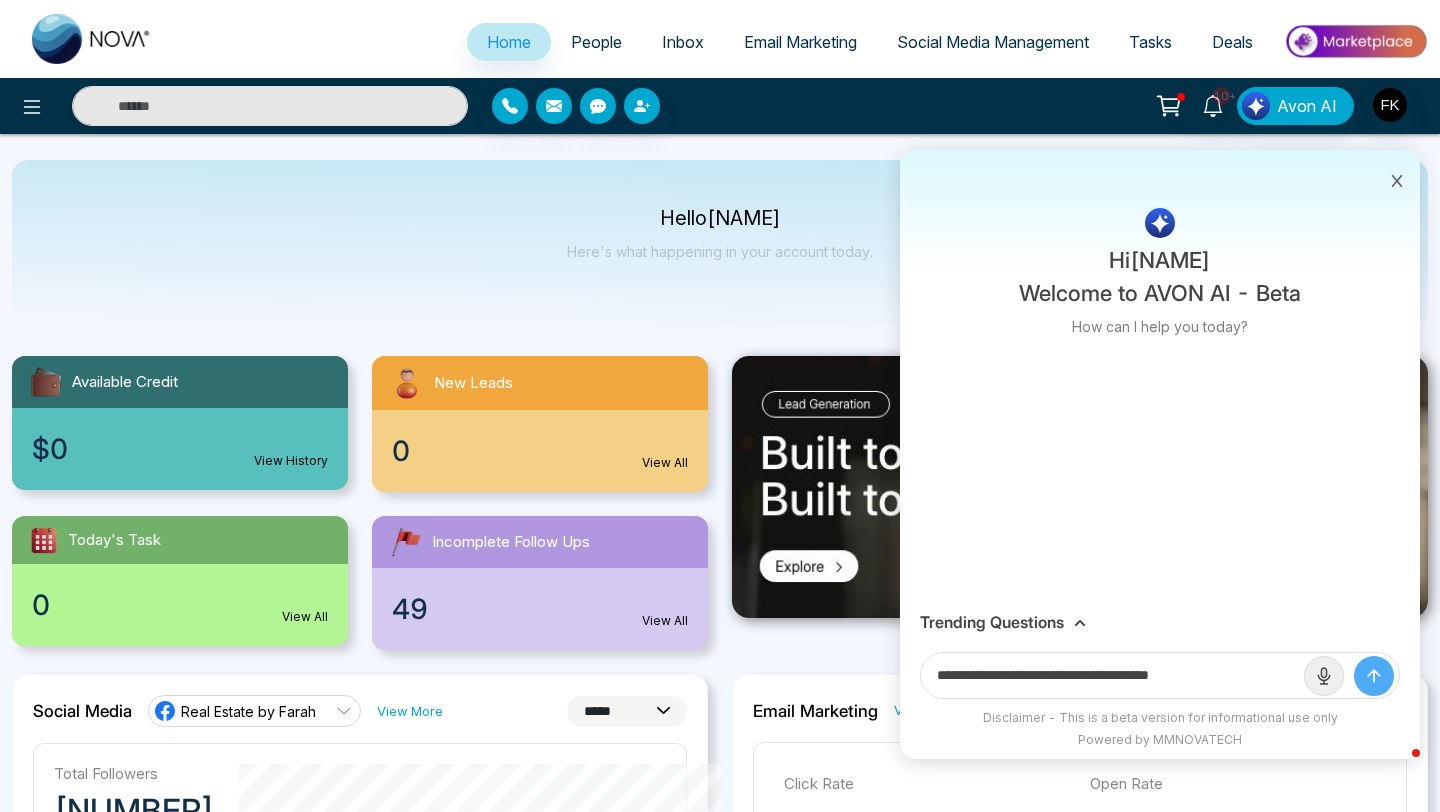 drag, startPoint x: 1181, startPoint y: 675, endPoint x: 1239, endPoint y: 670, distance: 58.21512 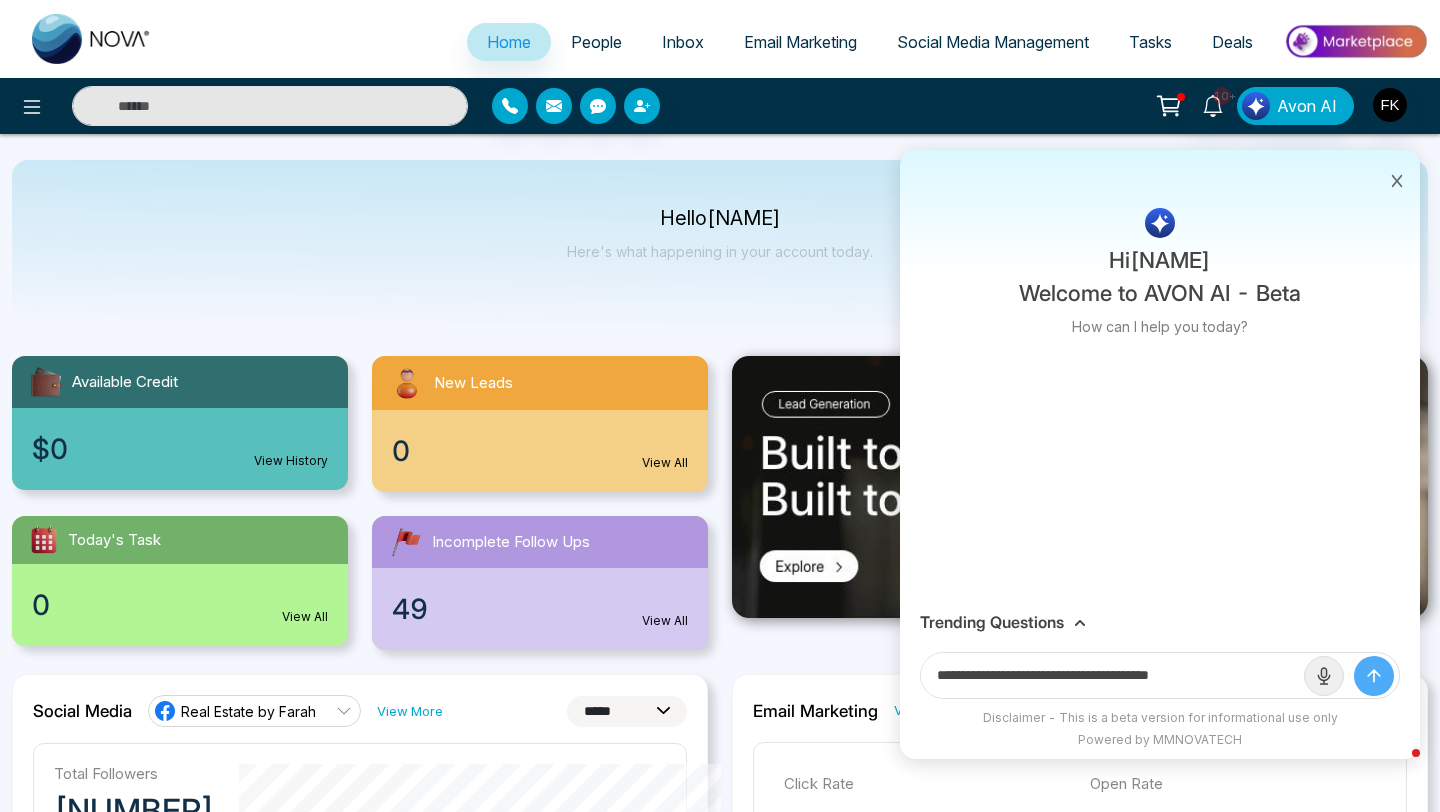 click on "**********" at bounding box center (1112, 675) 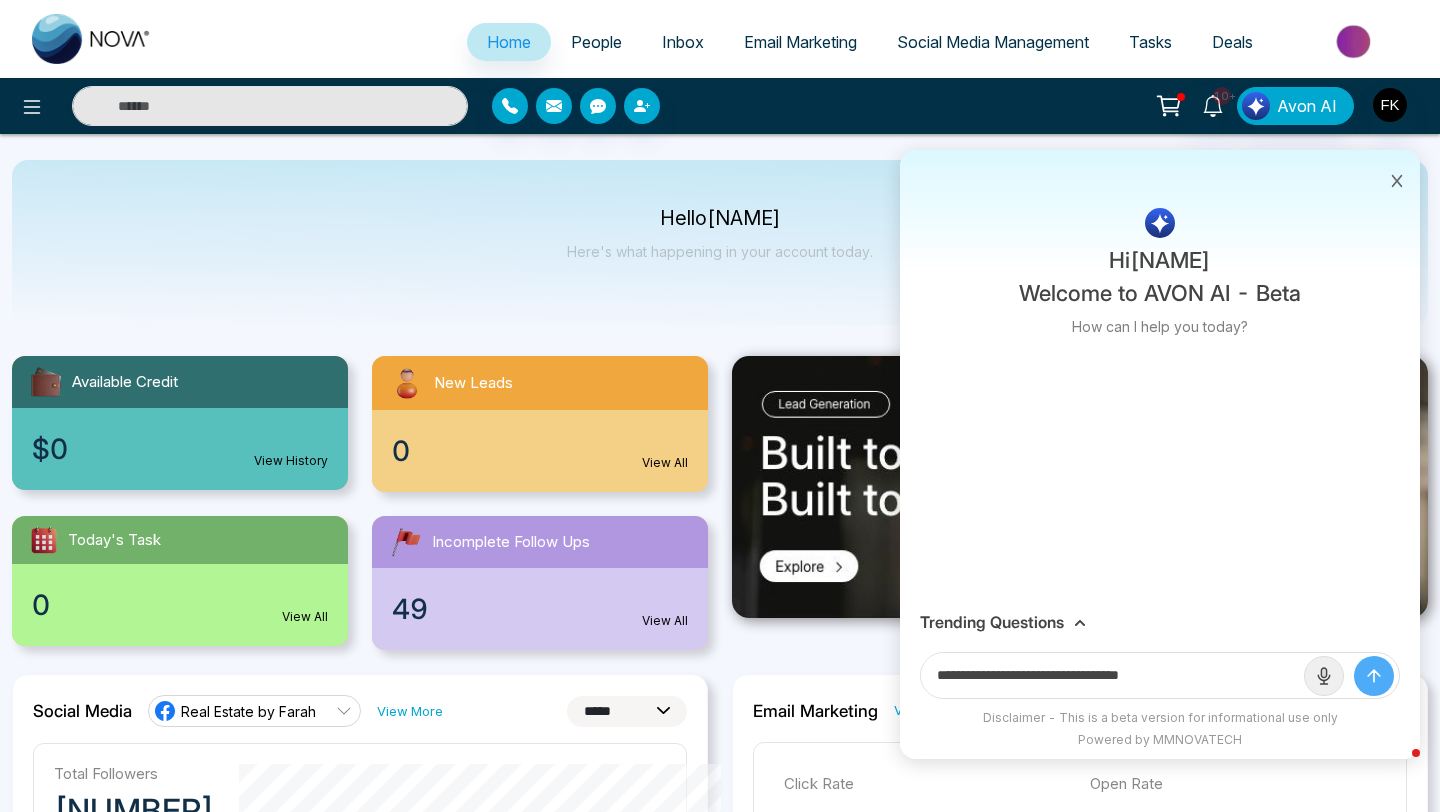 type on "**********" 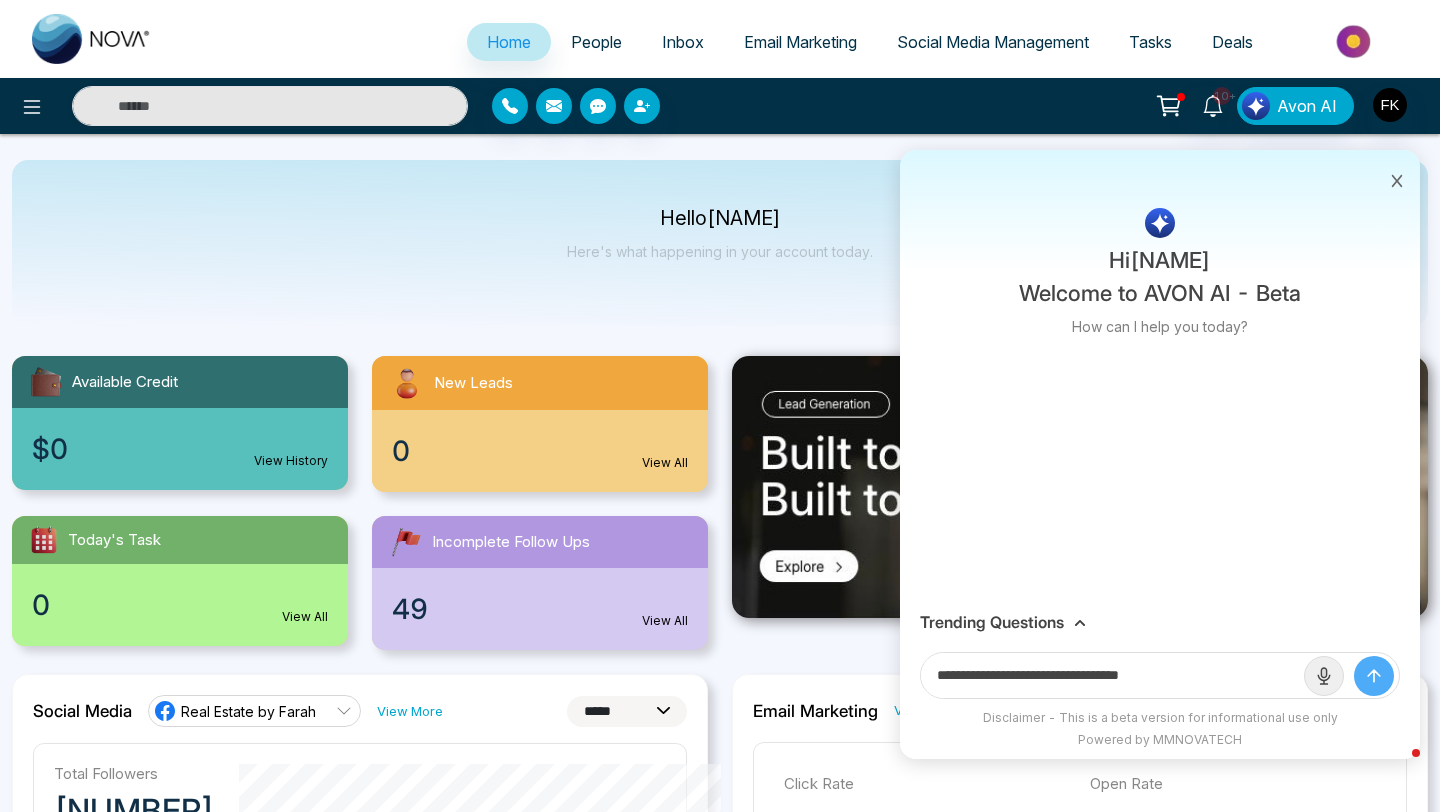 click at bounding box center [1397, 179] 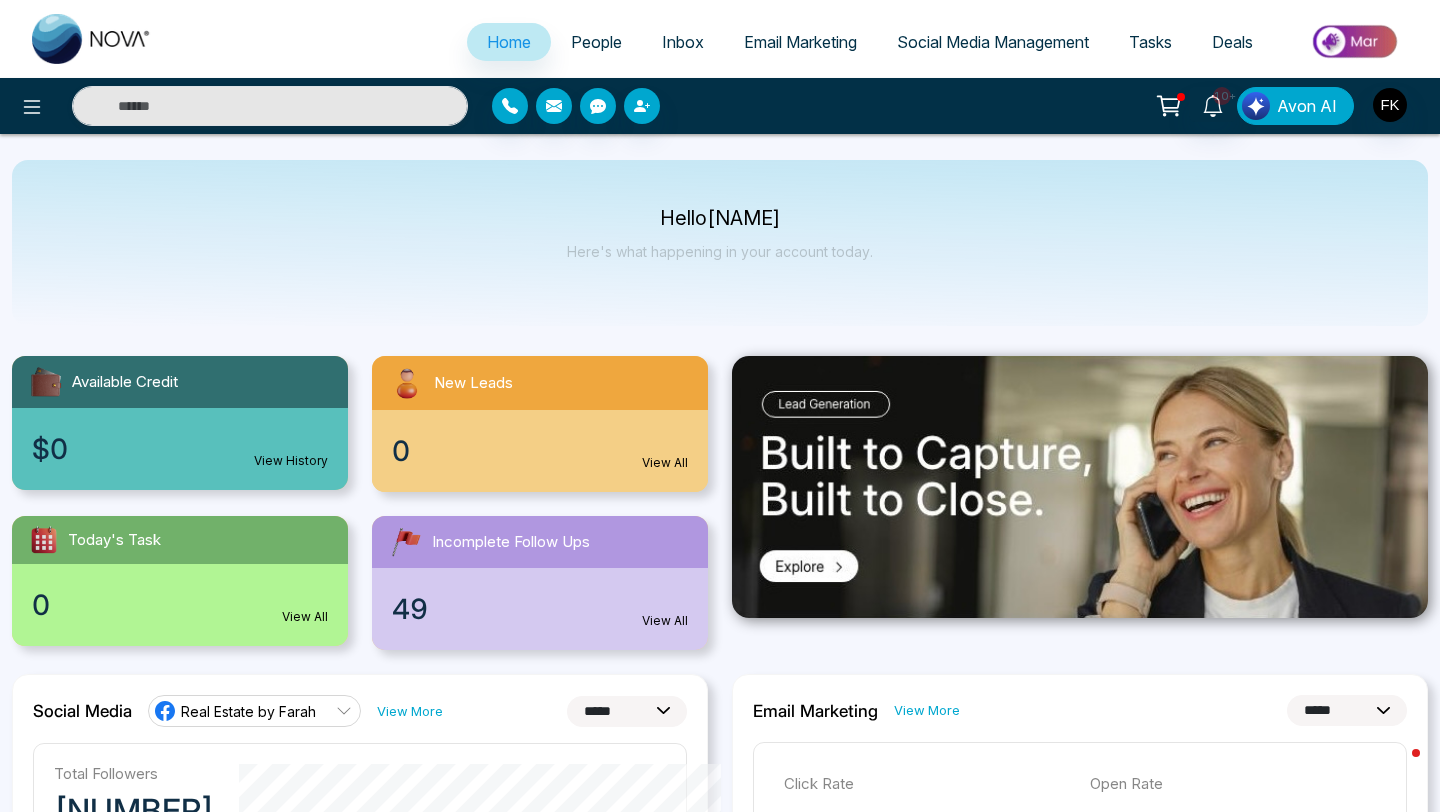 click on "Avon AI" at bounding box center (1307, 106) 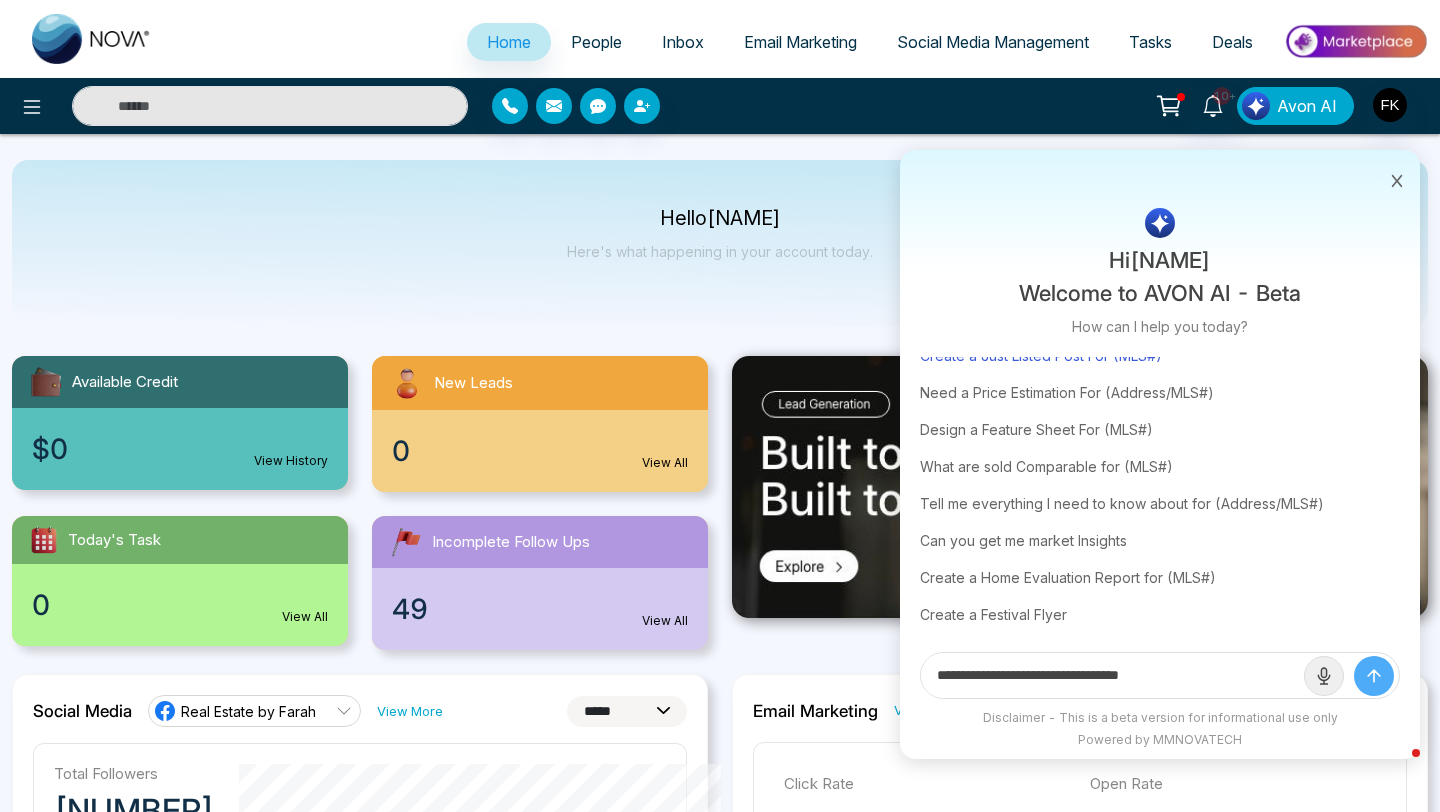 scroll, scrollTop: 60, scrollLeft: 0, axis: vertical 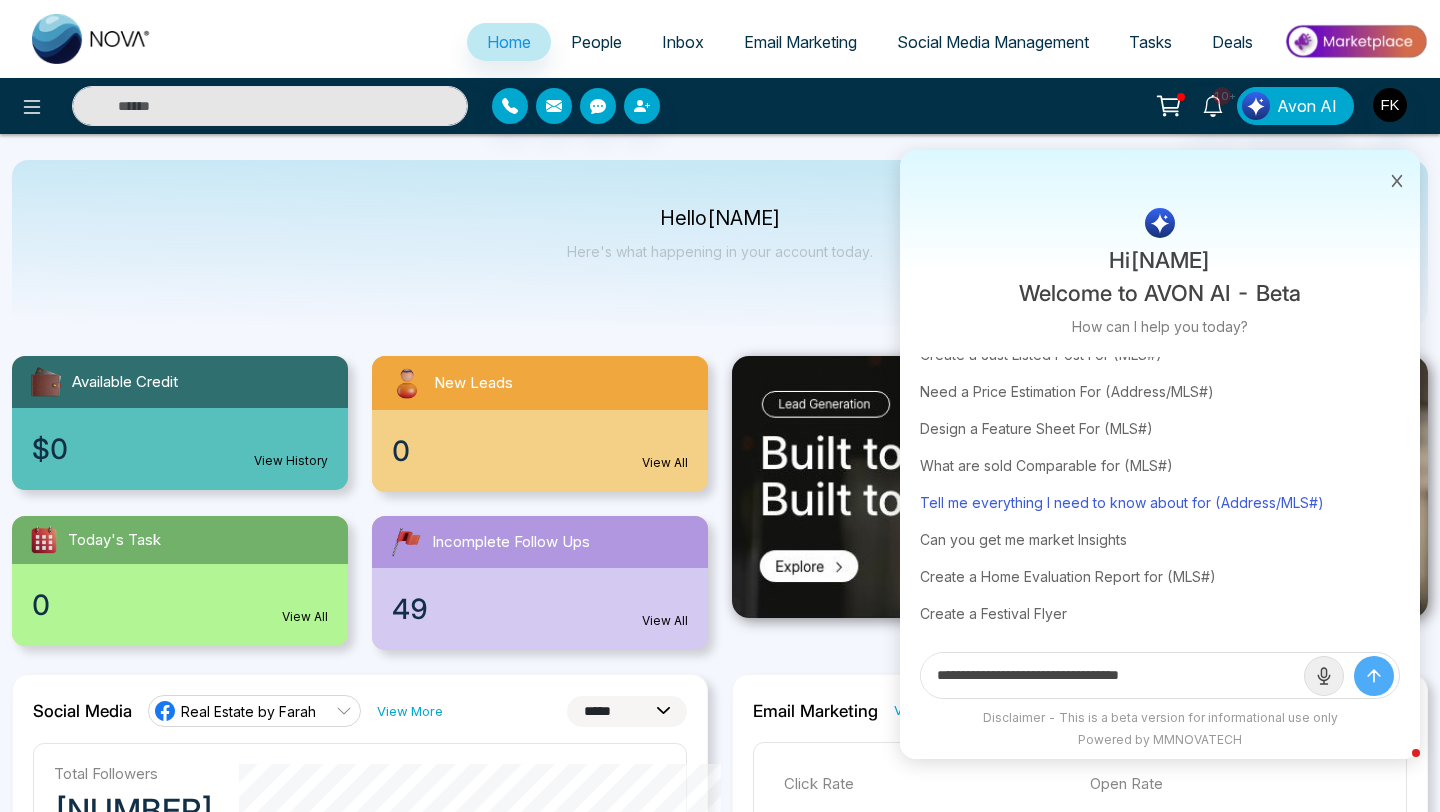click on "Tell me everything I need to know about for (Address/MLS#)" at bounding box center [1160, 502] 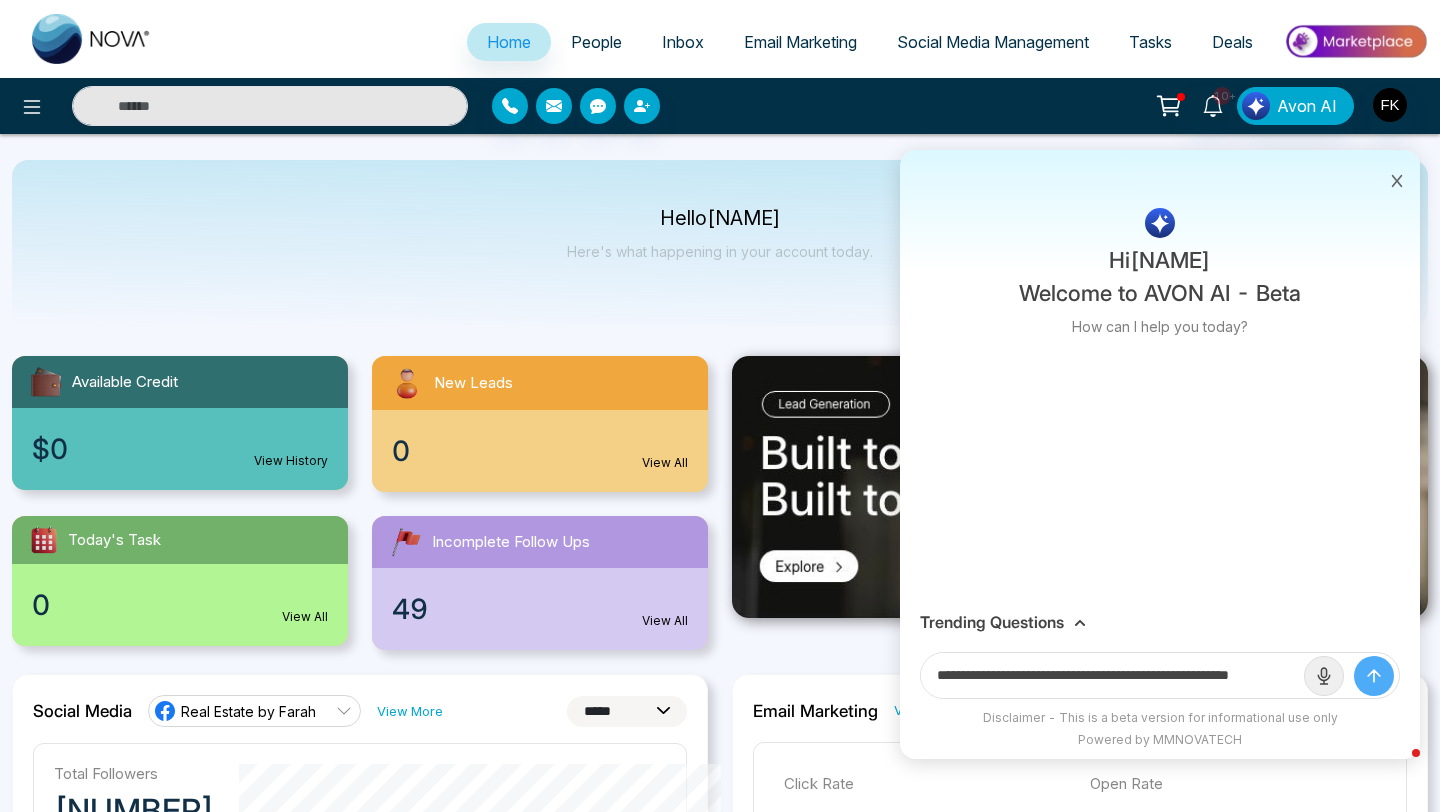 scroll, scrollTop: 0, scrollLeft: 0, axis: both 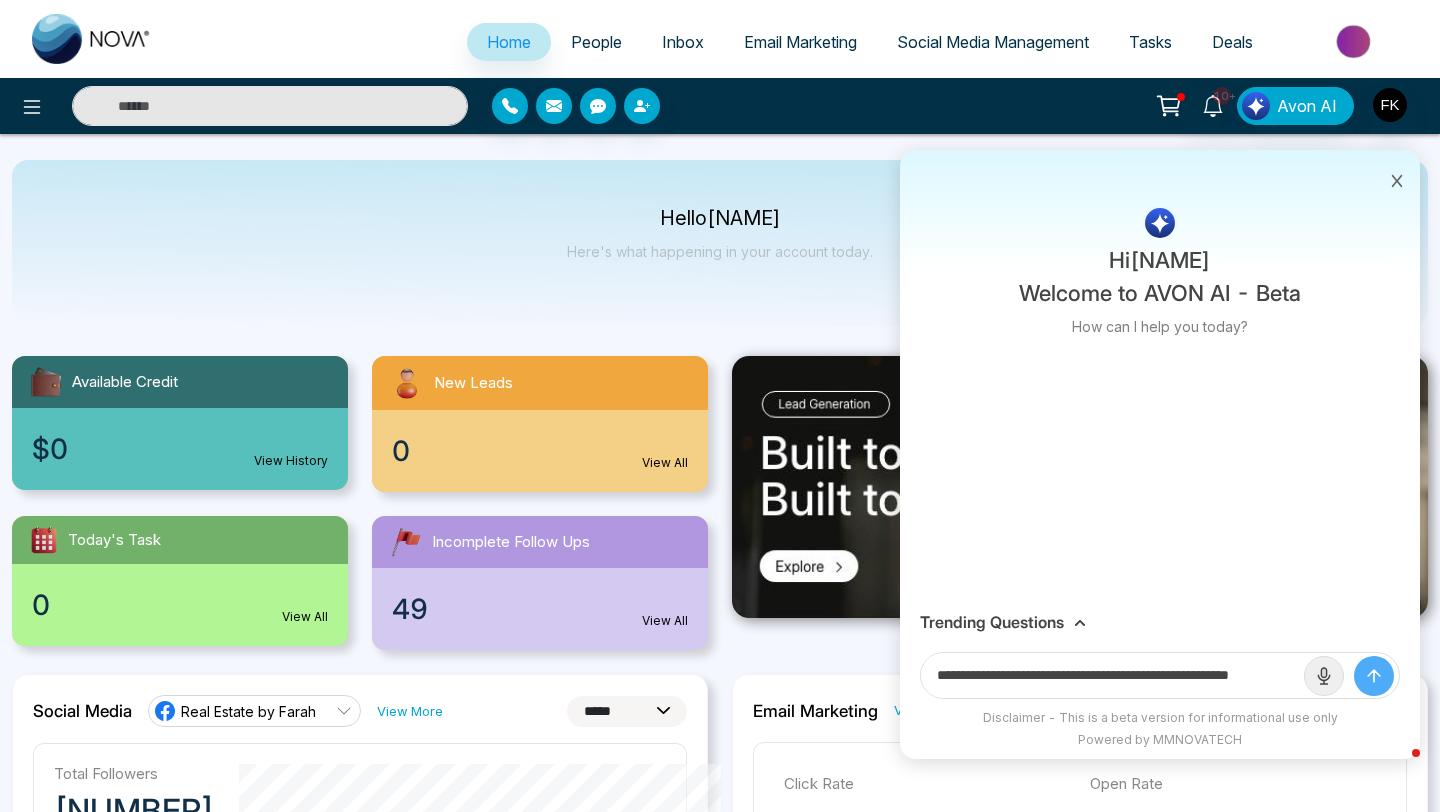 drag, startPoint x: 1227, startPoint y: 675, endPoint x: 1293, endPoint y: 672, distance: 66.068146 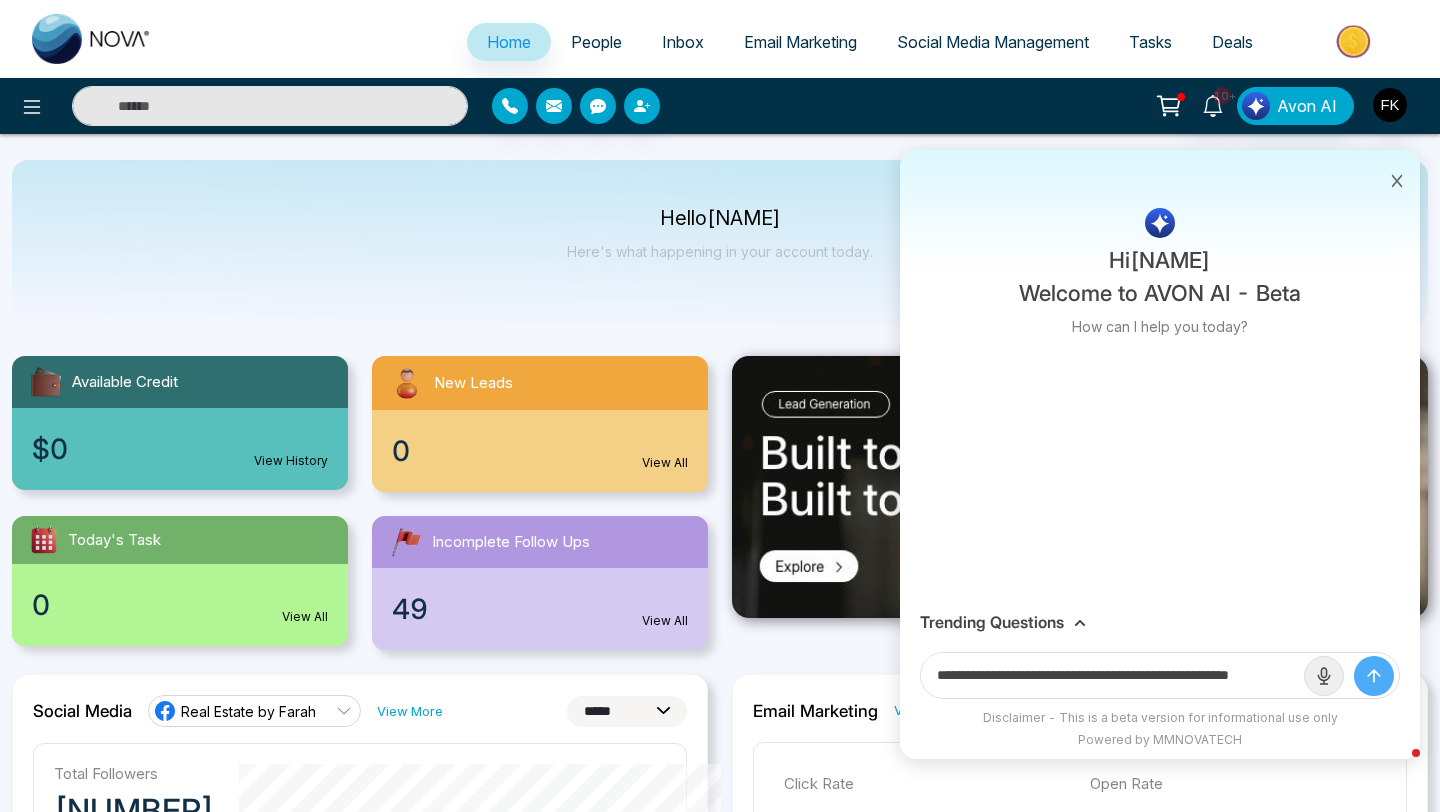click on "**********" at bounding box center [1112, 675] 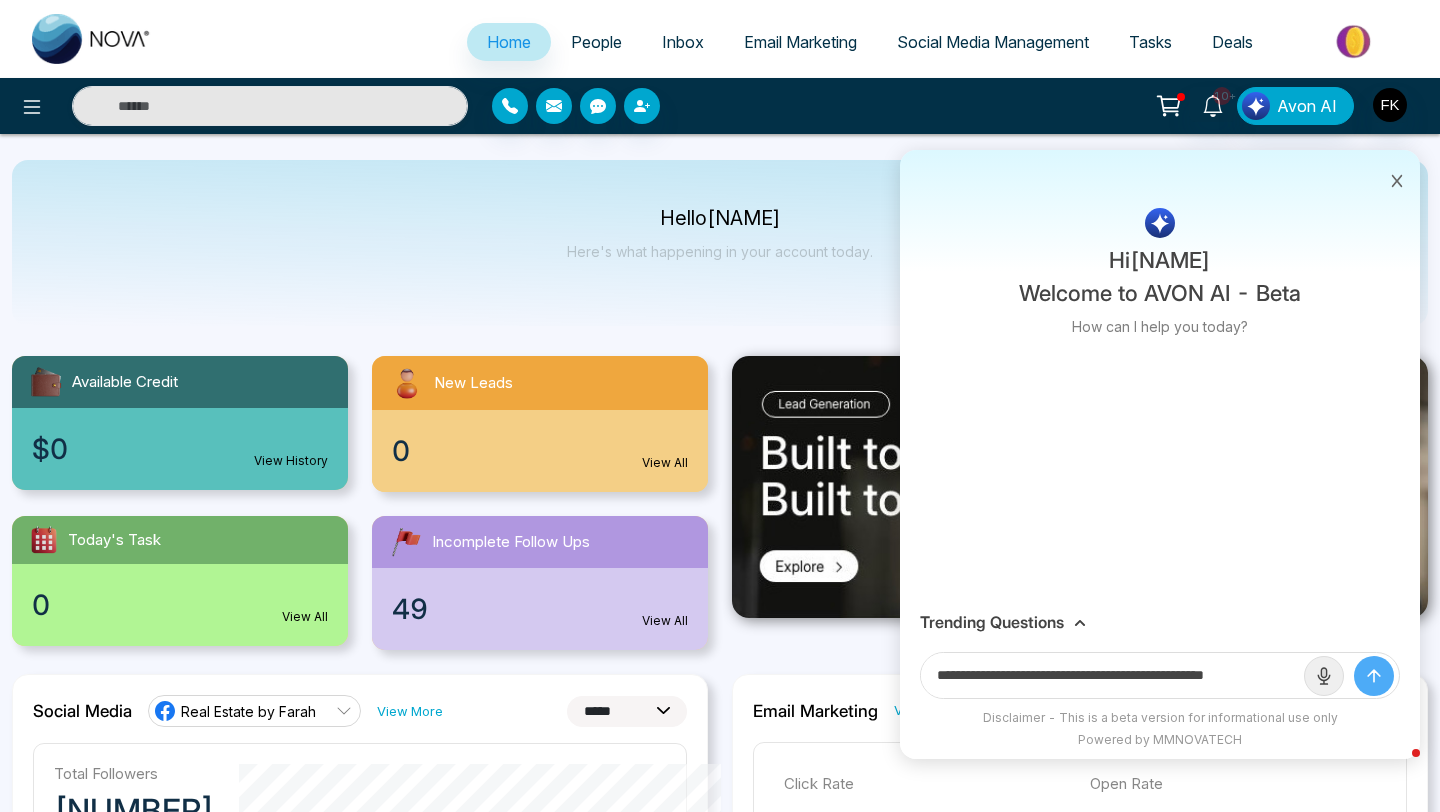 scroll, scrollTop: 0, scrollLeft: 7, axis: horizontal 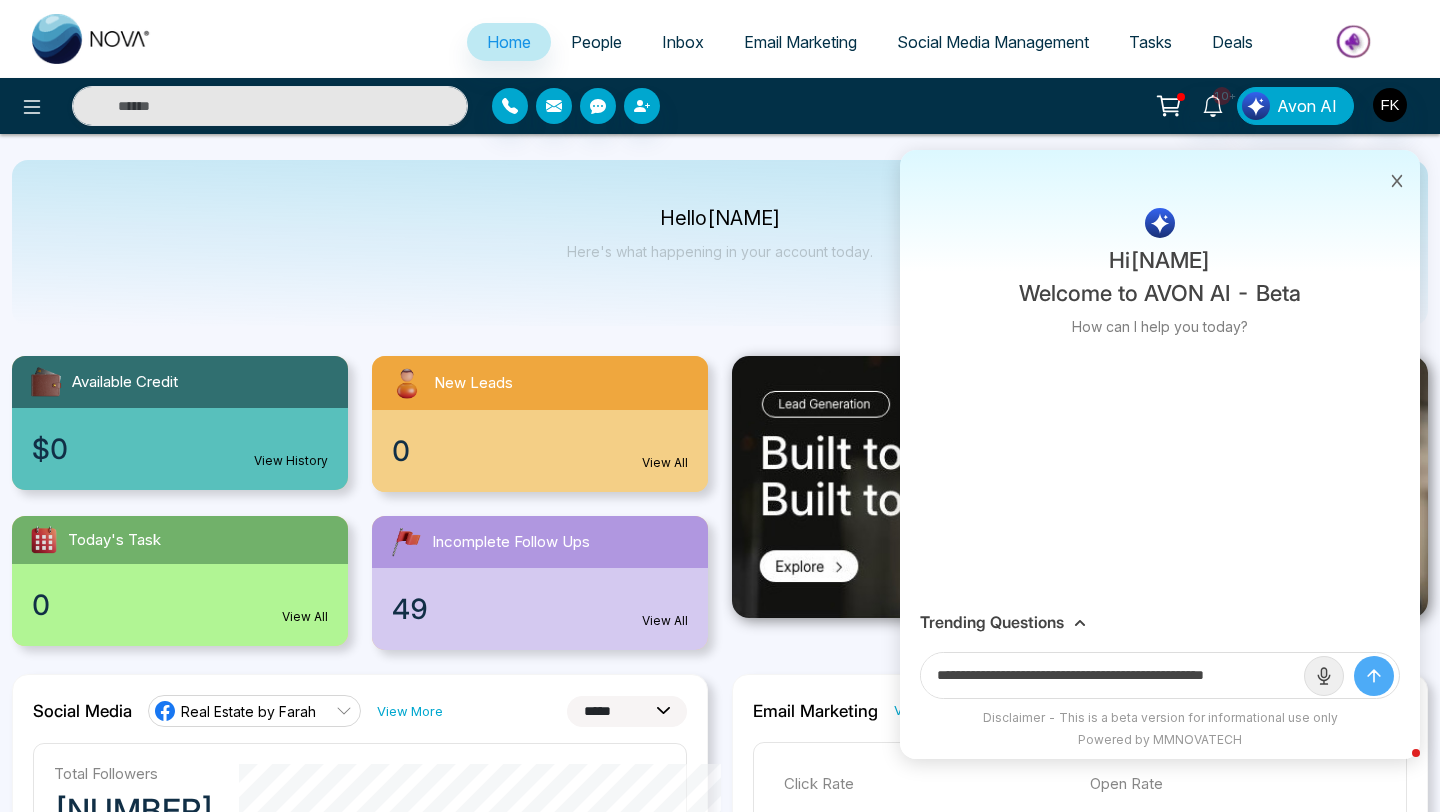 type on "**********" 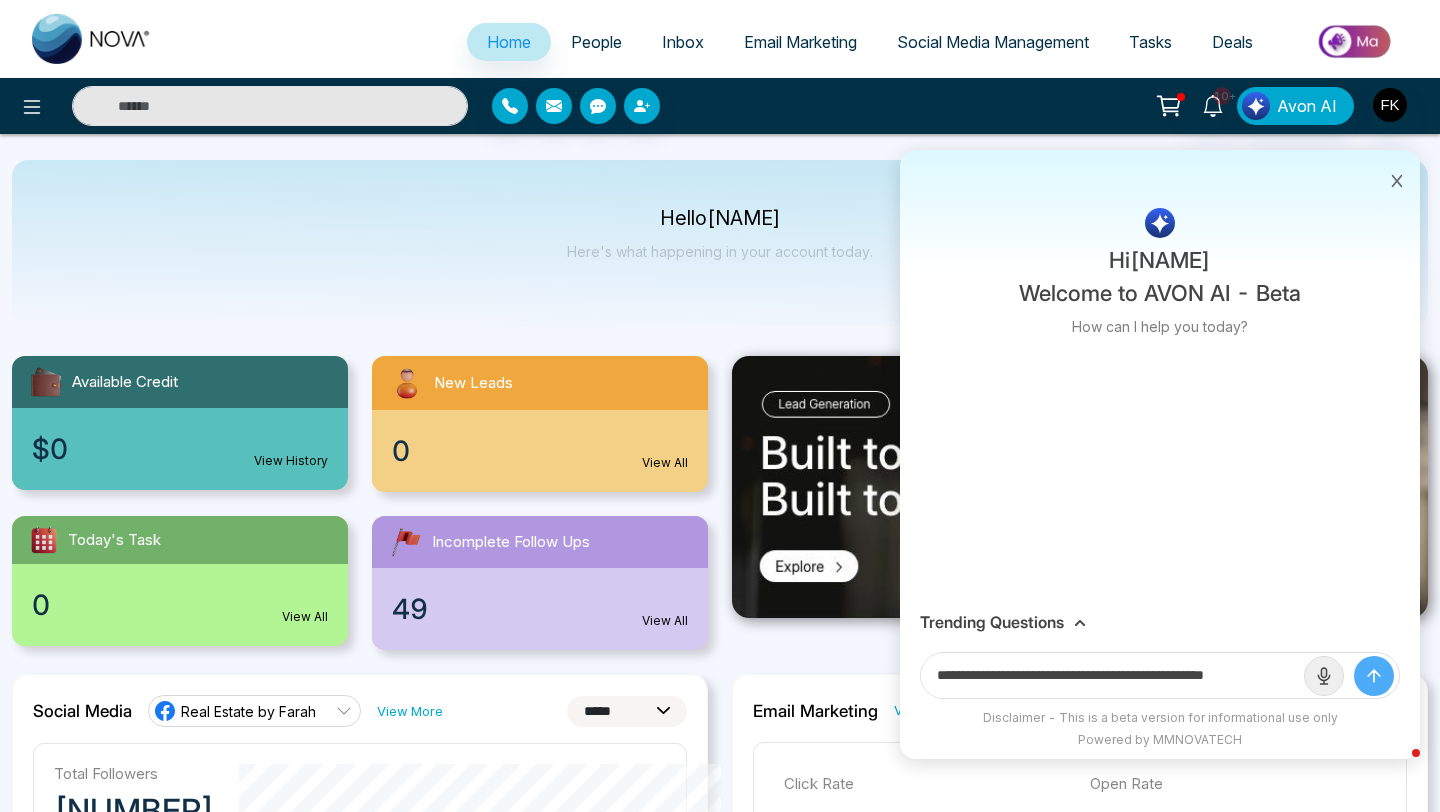 click at bounding box center [1374, 676] 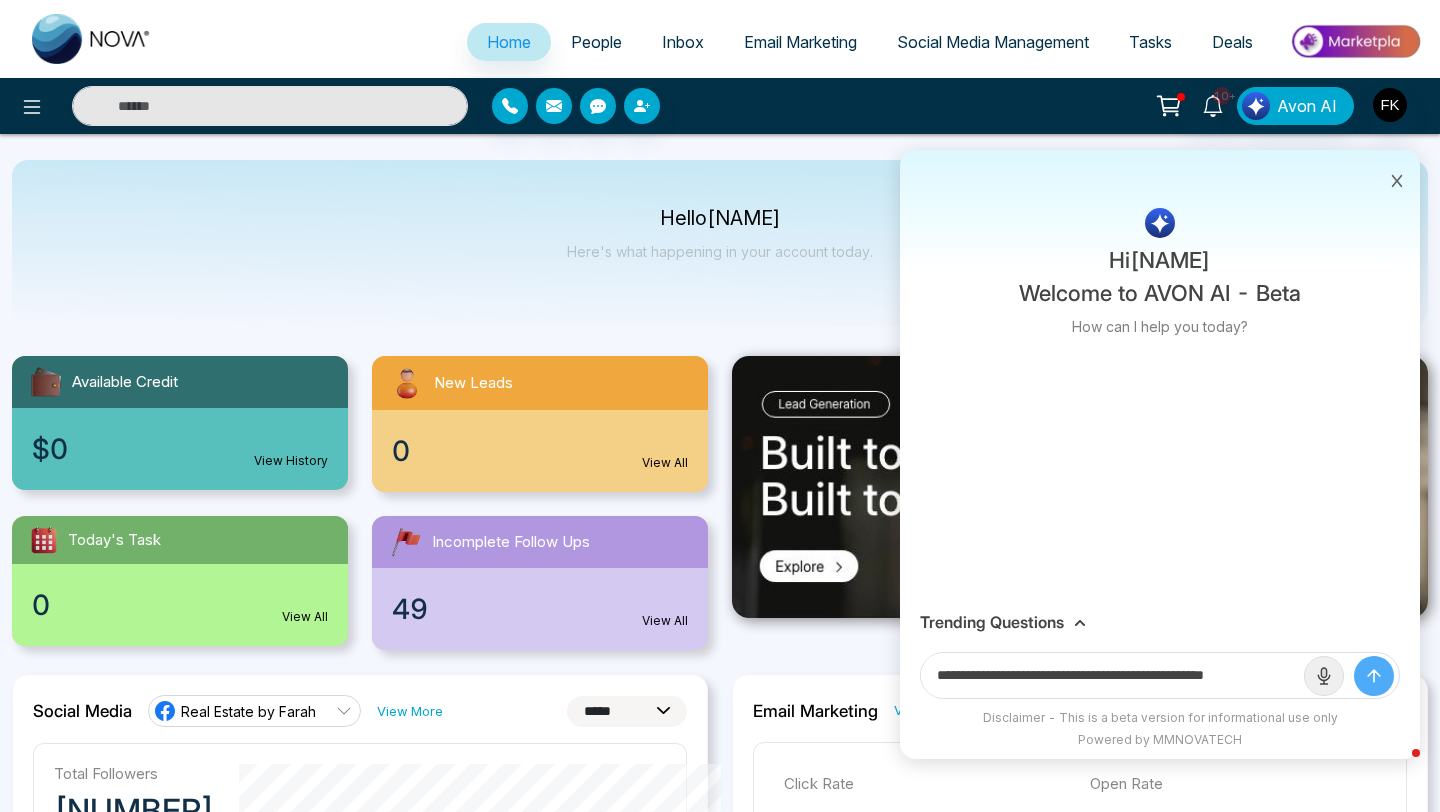 type 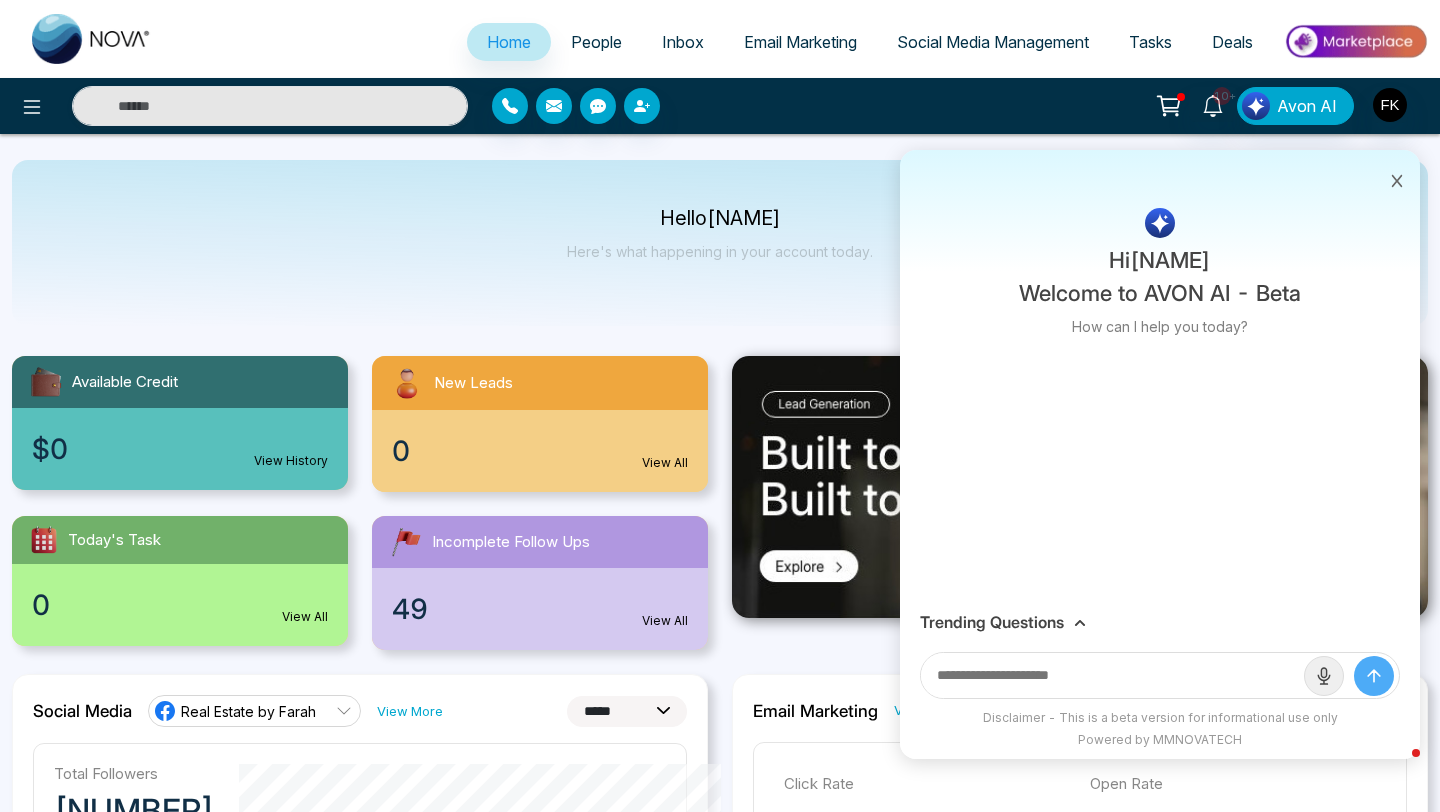 scroll, scrollTop: 0, scrollLeft: 0, axis: both 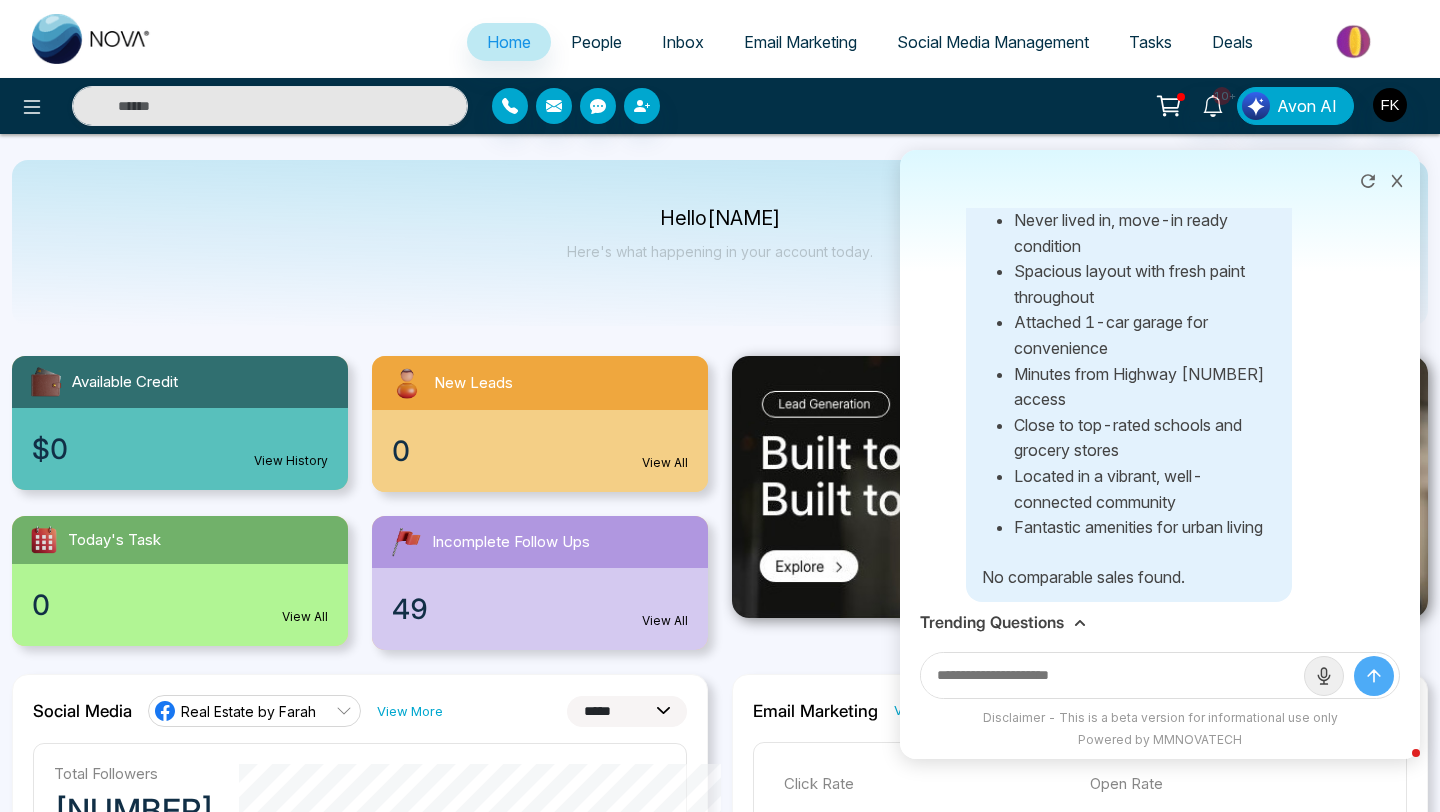 click 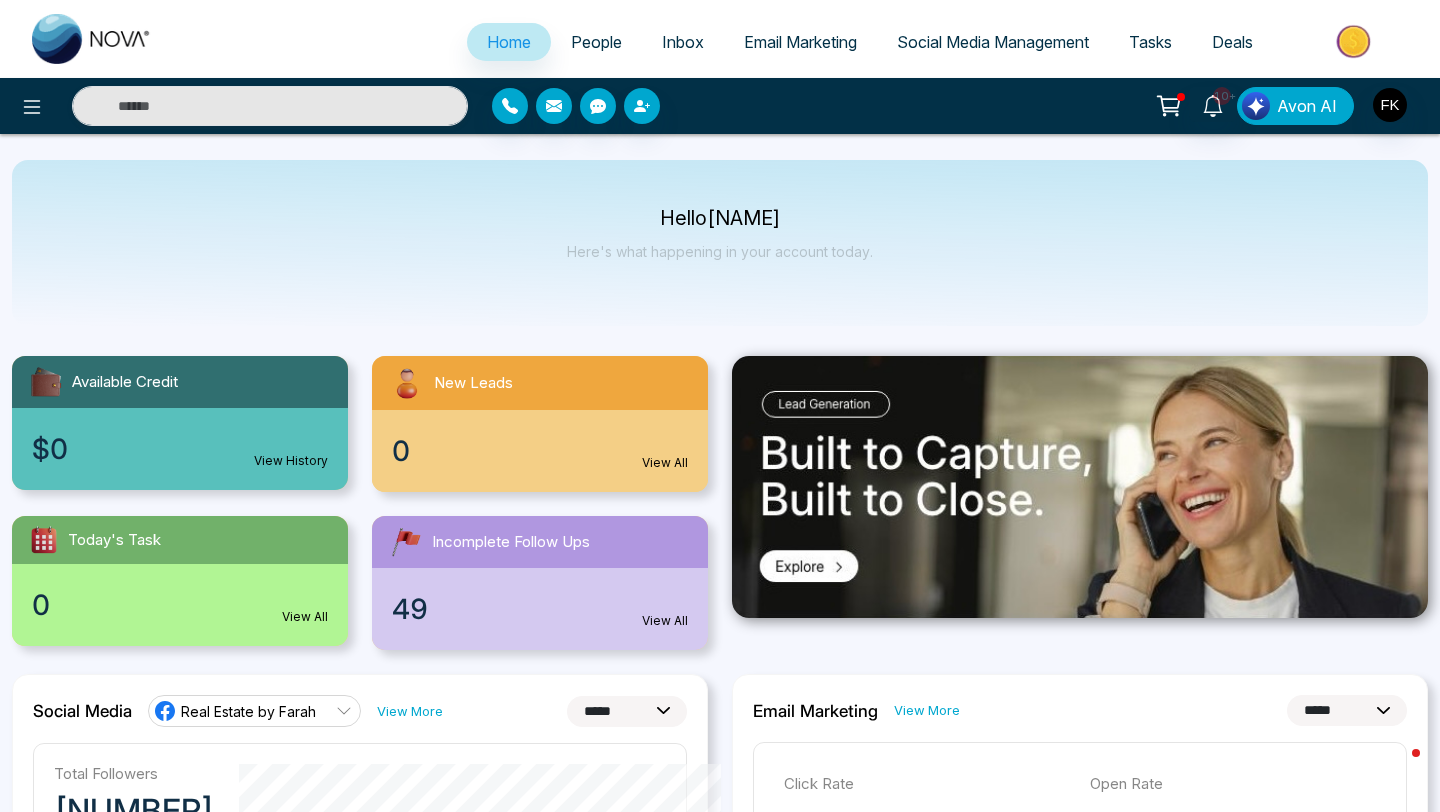 click on "Avon AI" at bounding box center [1307, 106] 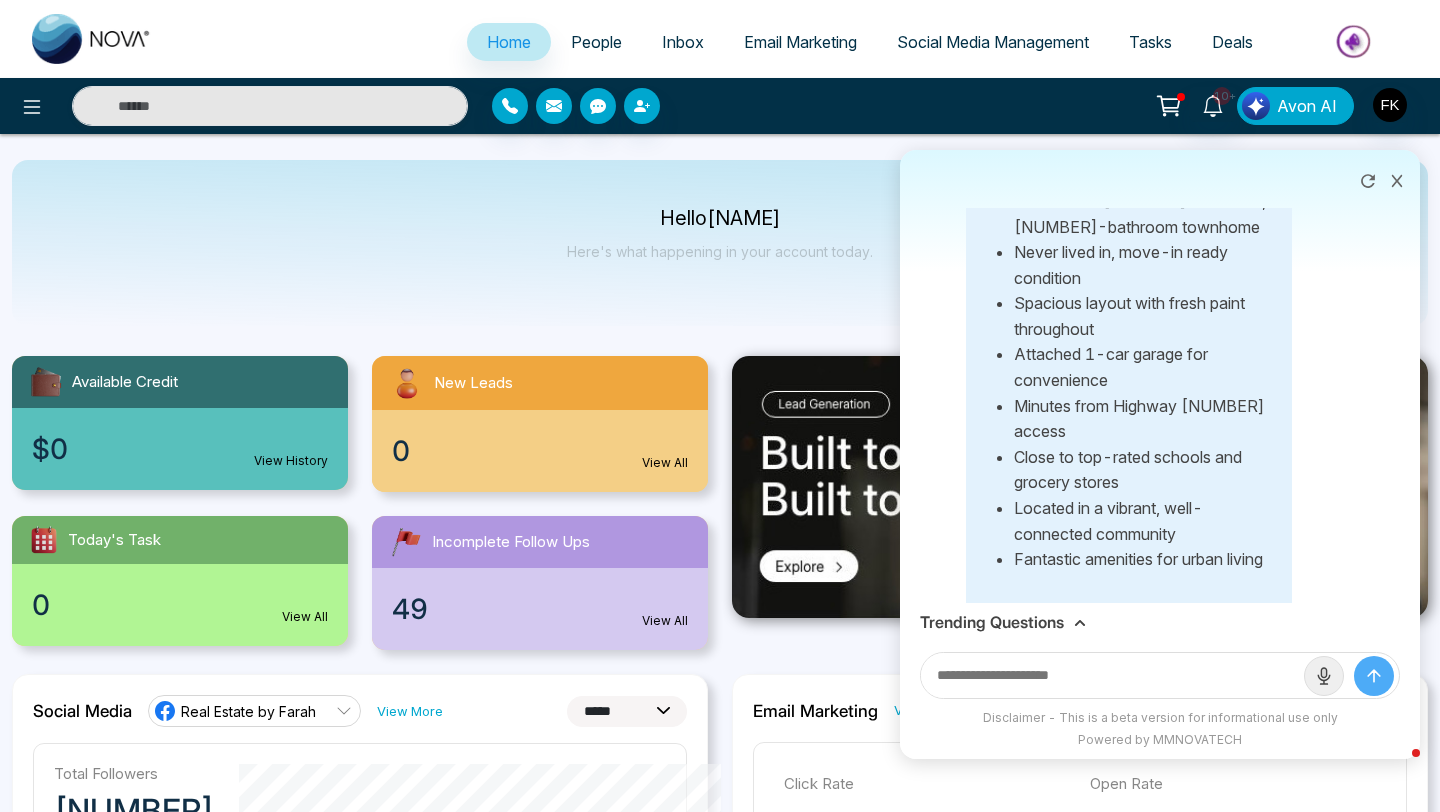 scroll, scrollTop: 751, scrollLeft: 0, axis: vertical 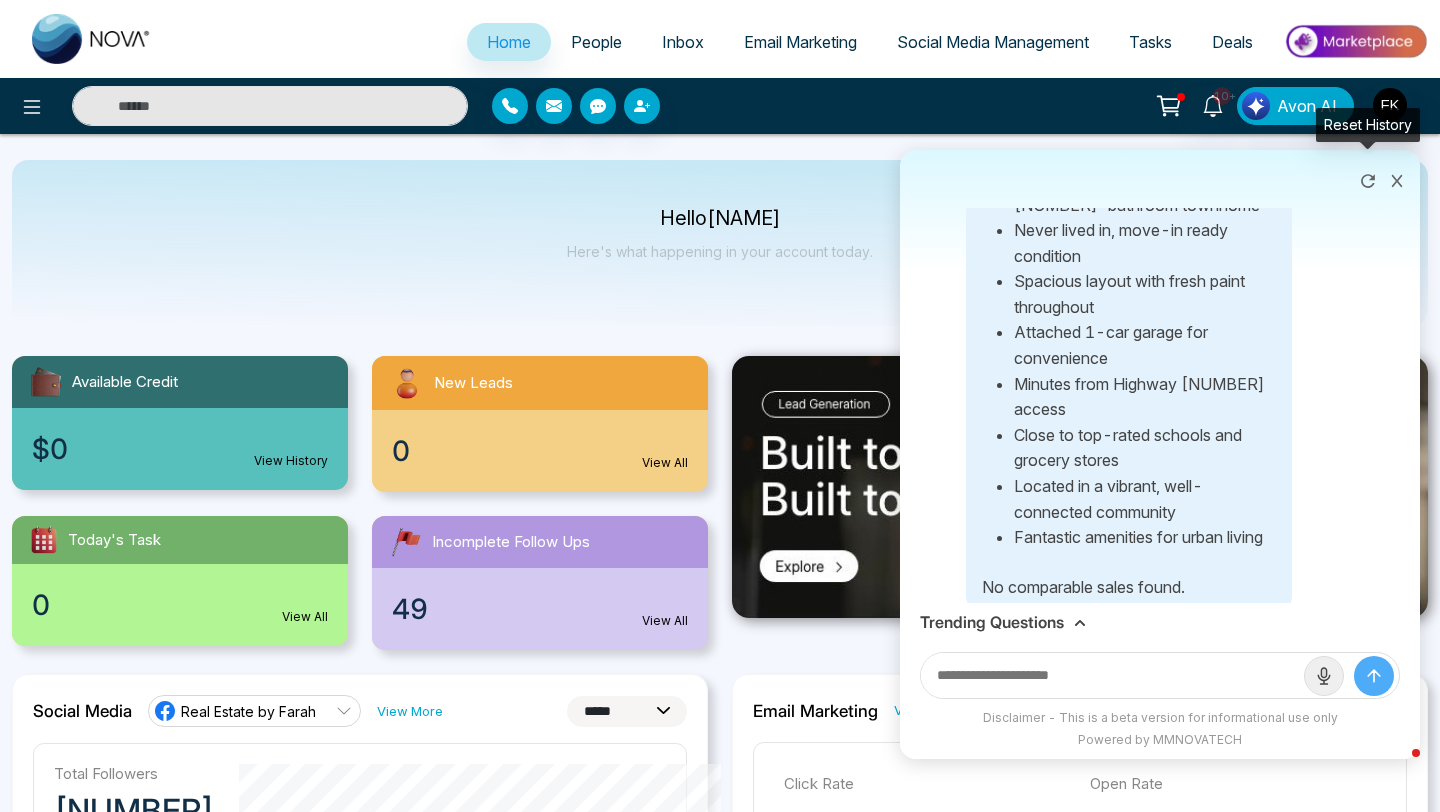 click 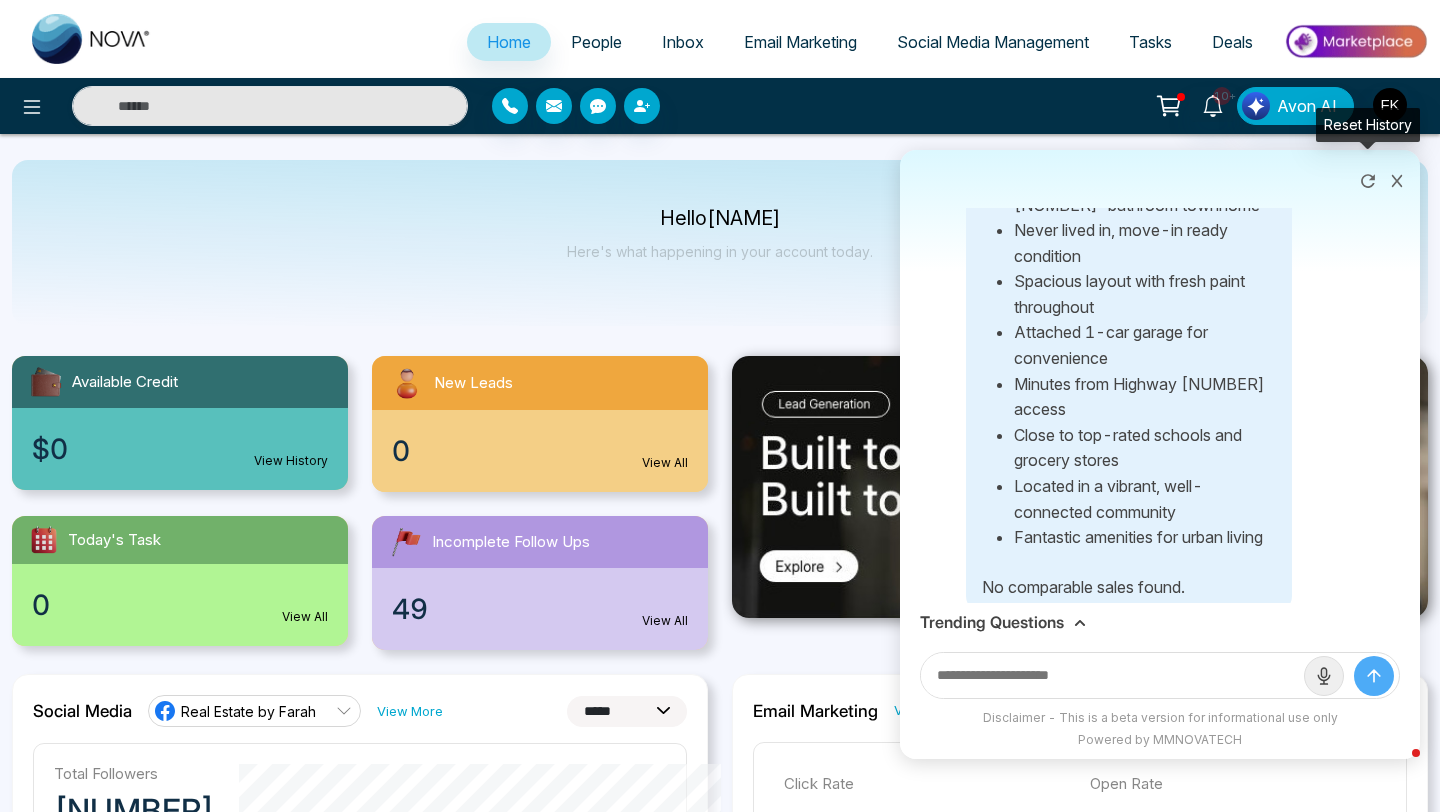 scroll, scrollTop: 0, scrollLeft: 0, axis: both 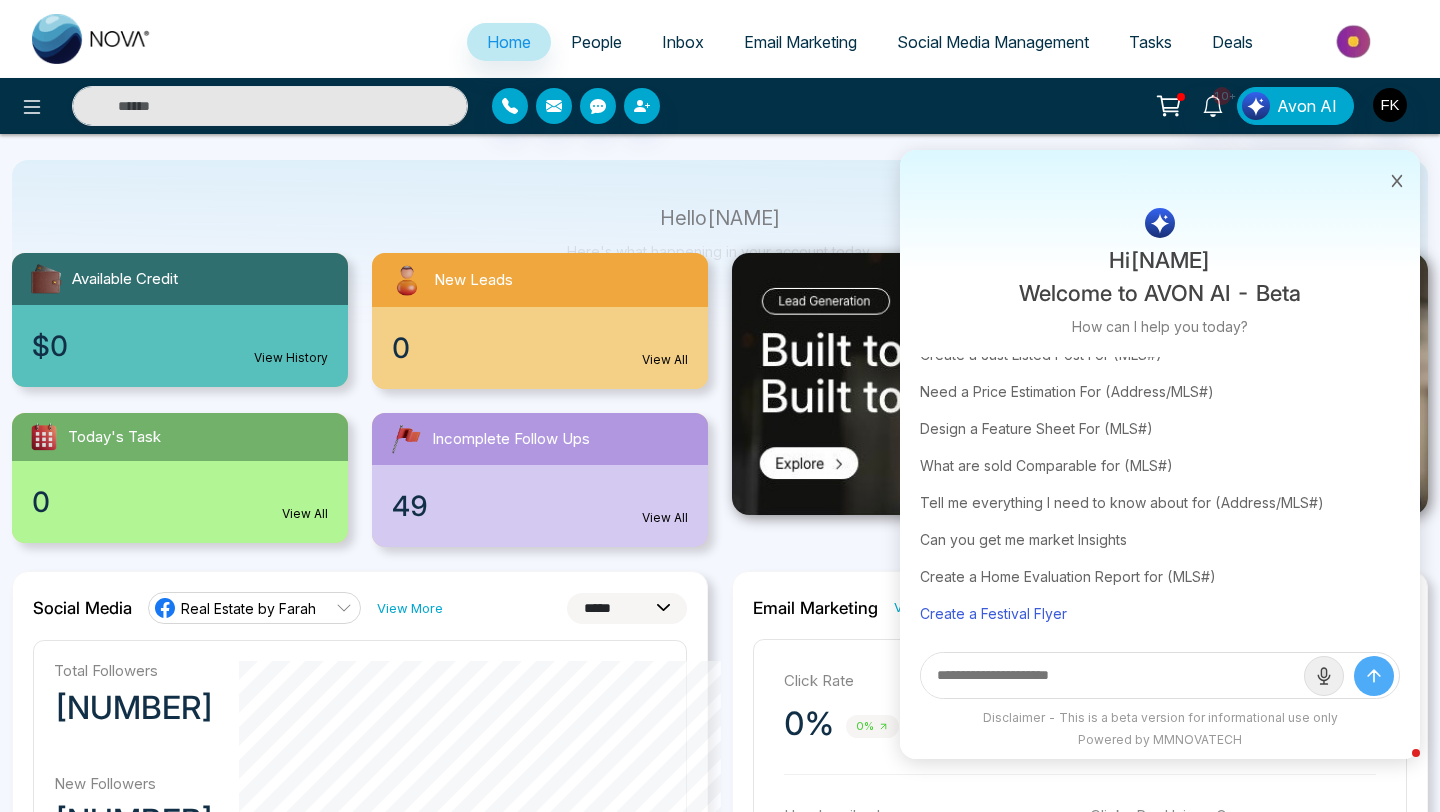 click on "Create a Festival Flyer" at bounding box center (1160, 613) 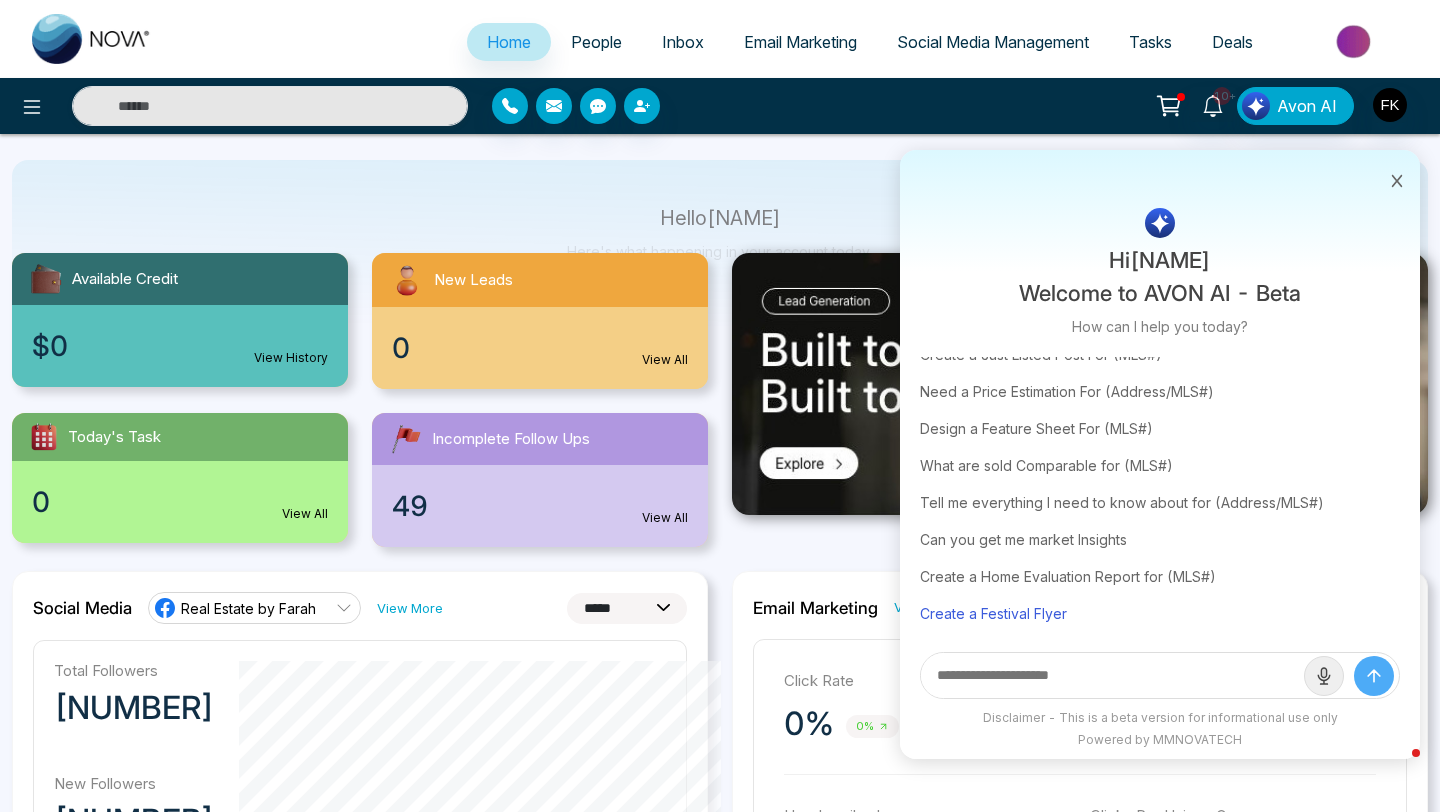 type on "**********" 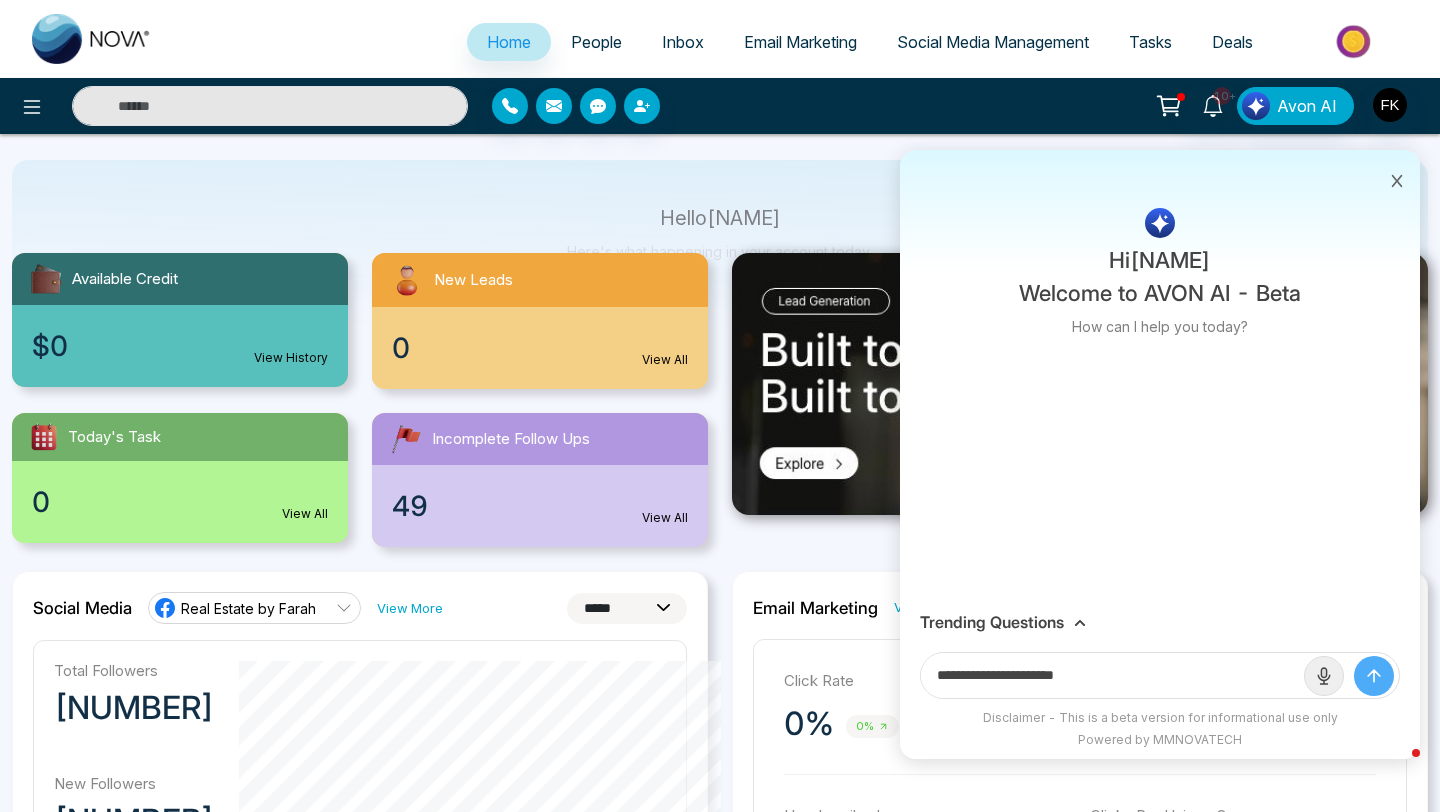 scroll, scrollTop: 0, scrollLeft: 0, axis: both 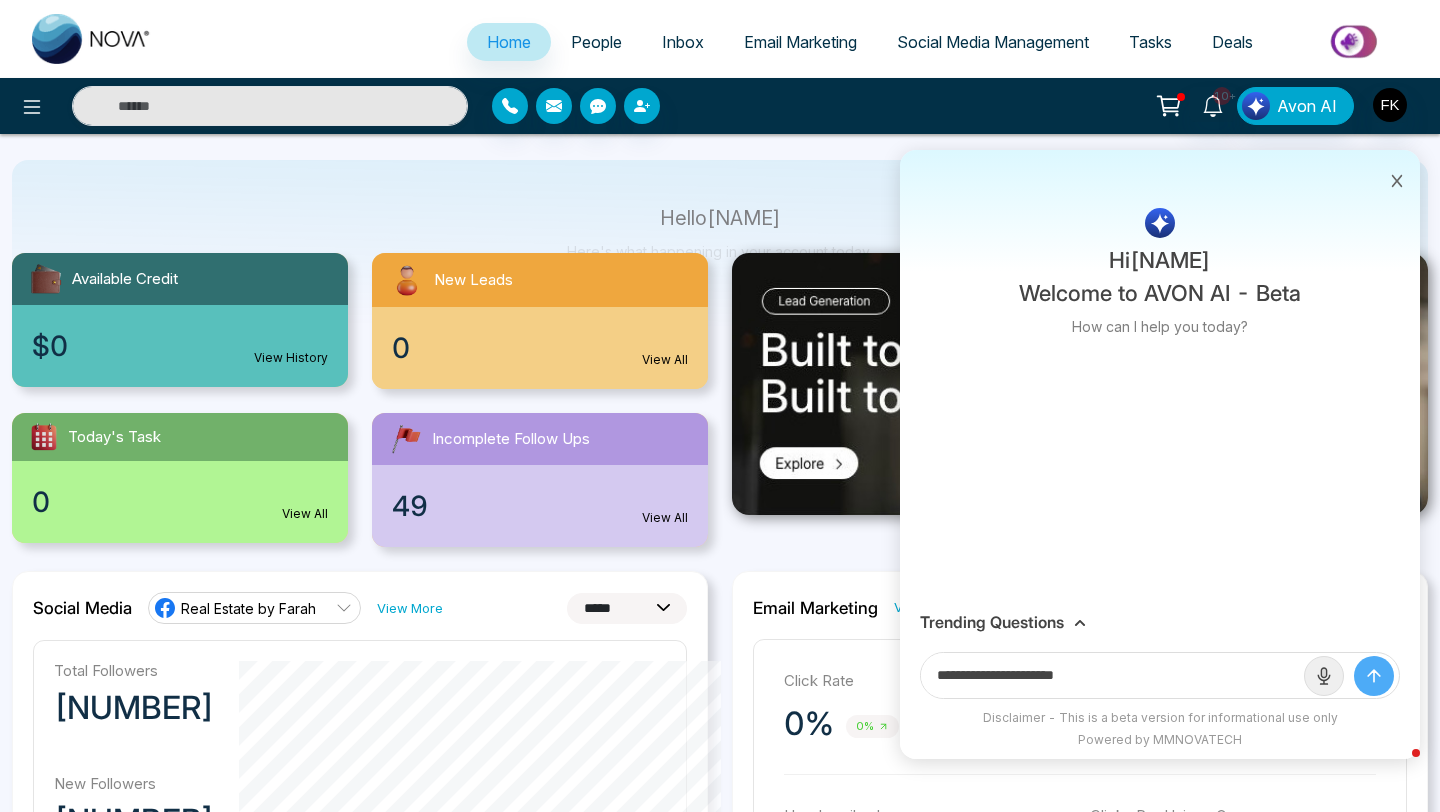 click 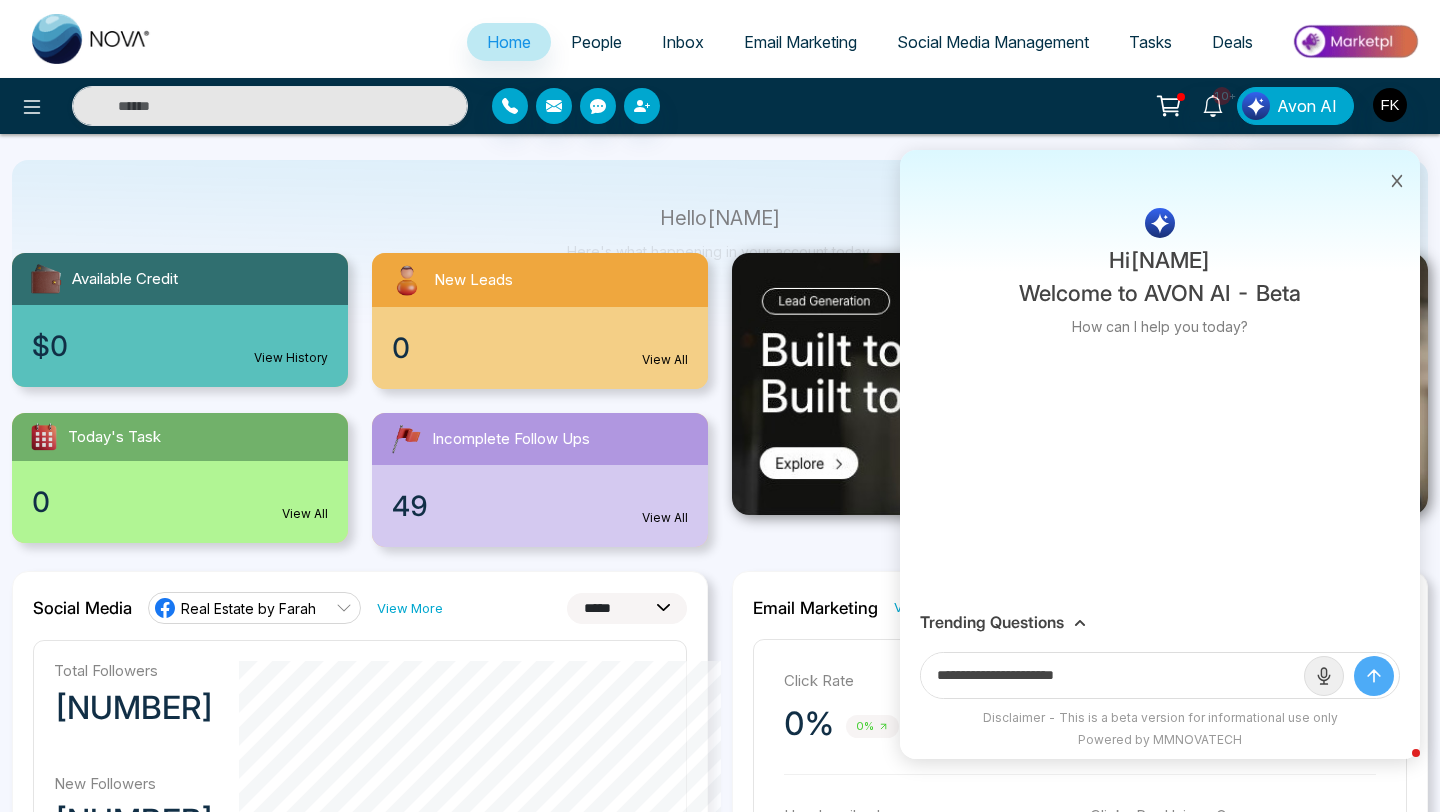 type 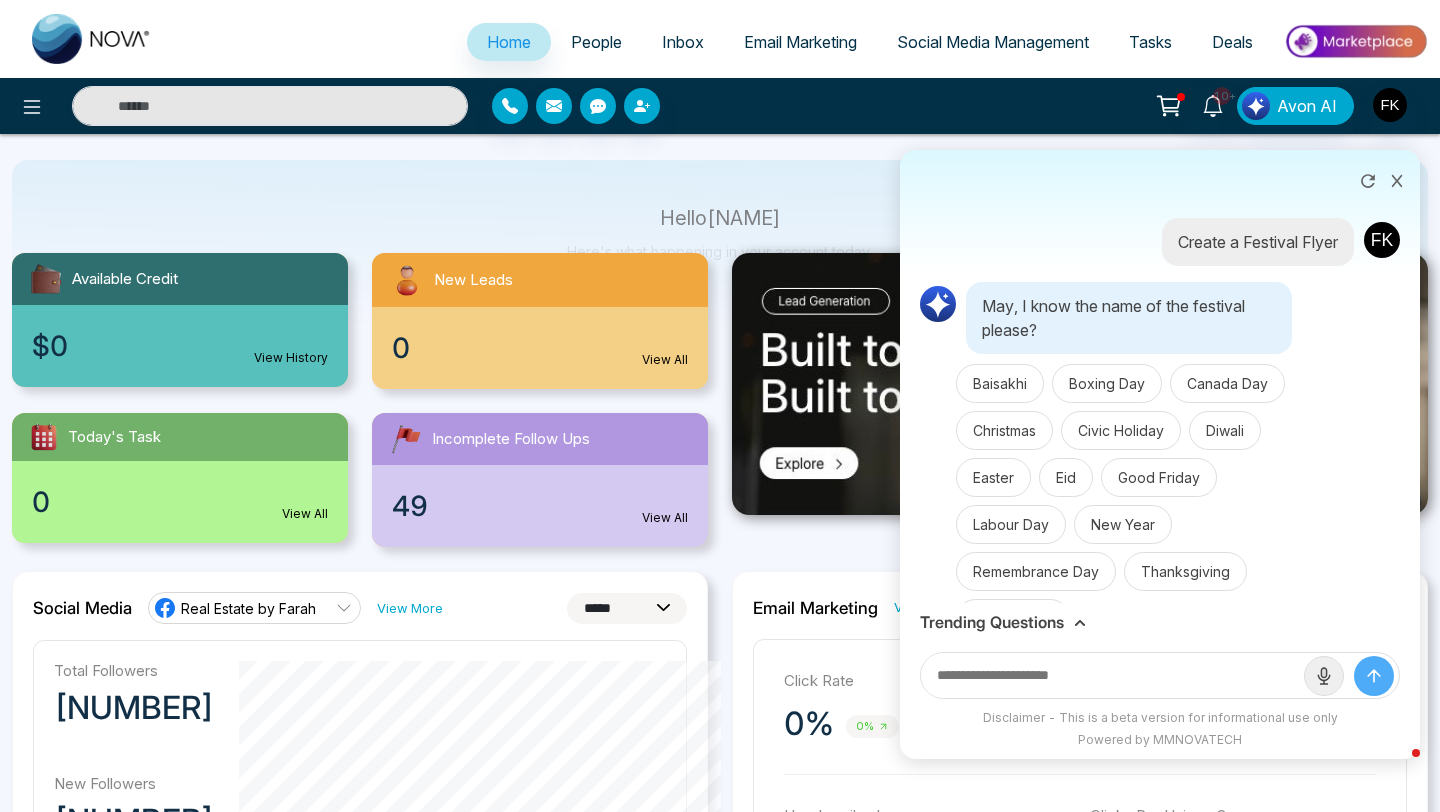 scroll, scrollTop: 51, scrollLeft: 0, axis: vertical 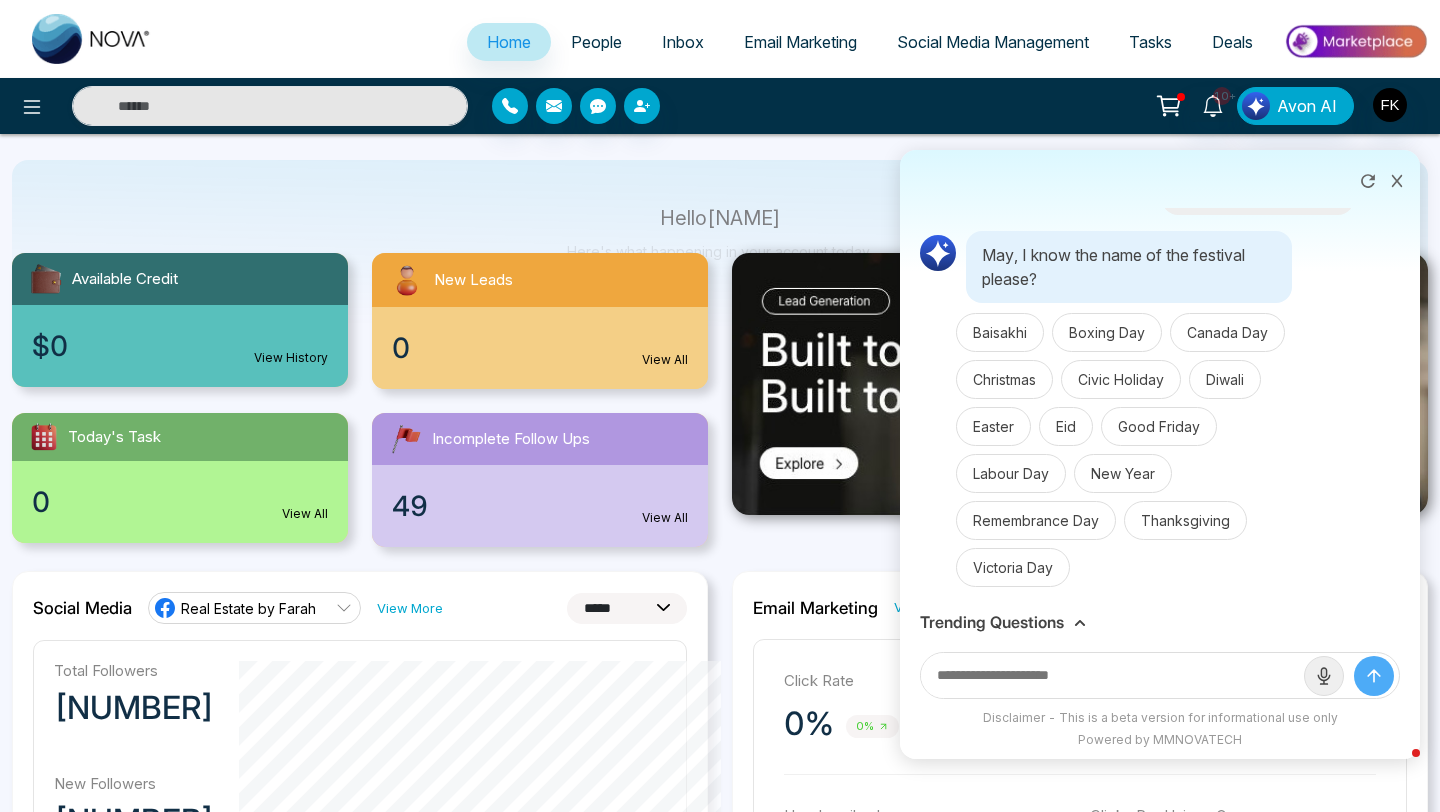 click 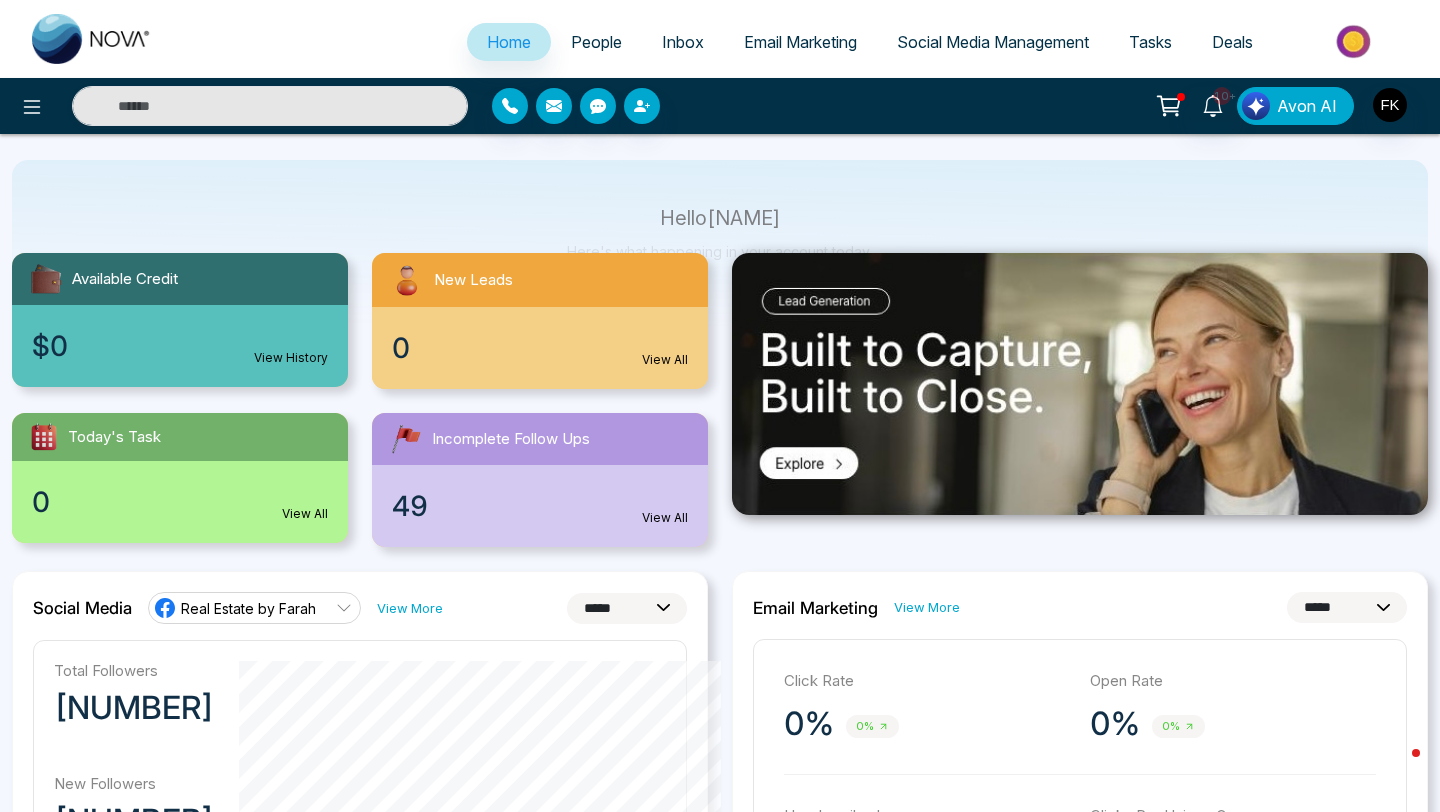 click on "Avon AI" at bounding box center [1307, 106] 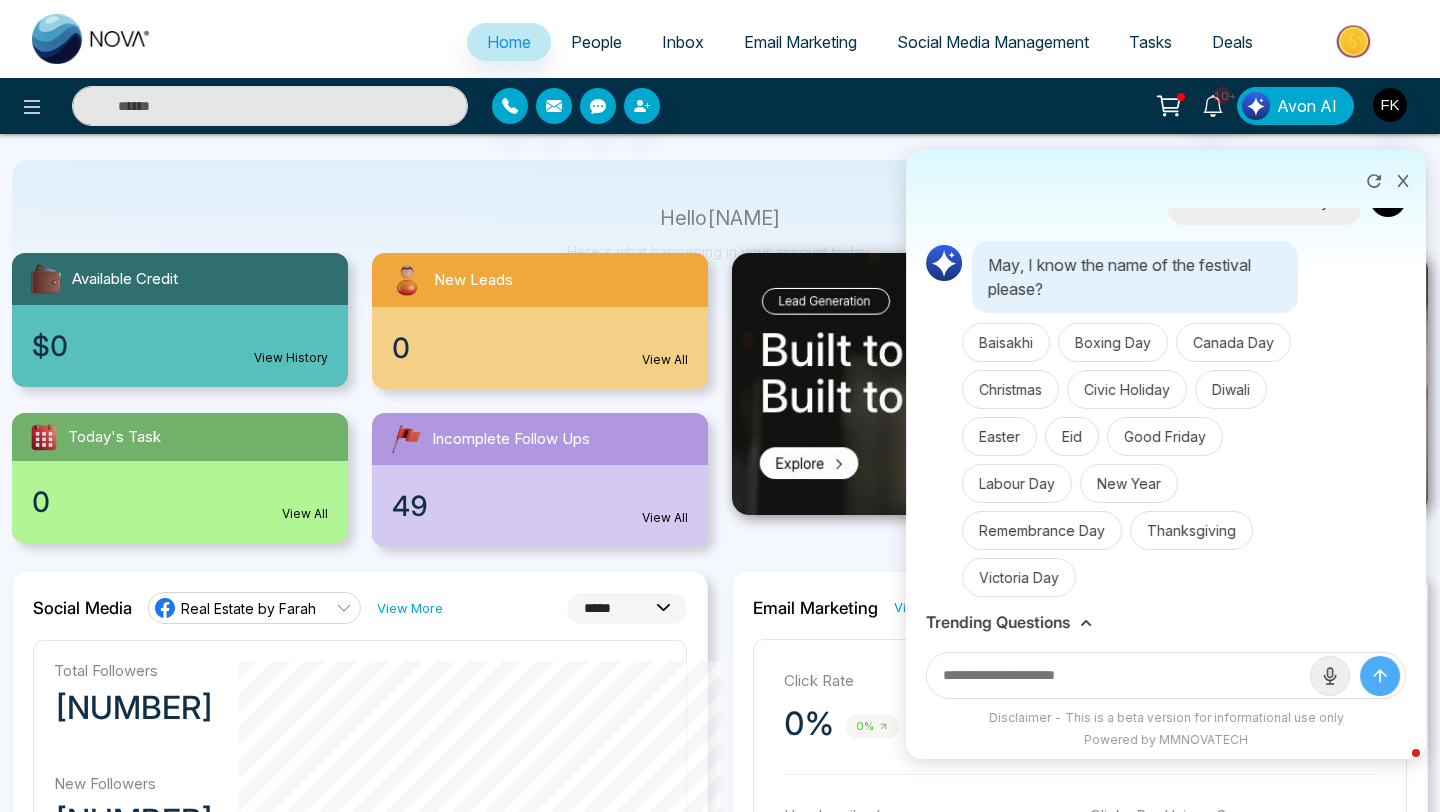 scroll, scrollTop: 51, scrollLeft: 0, axis: vertical 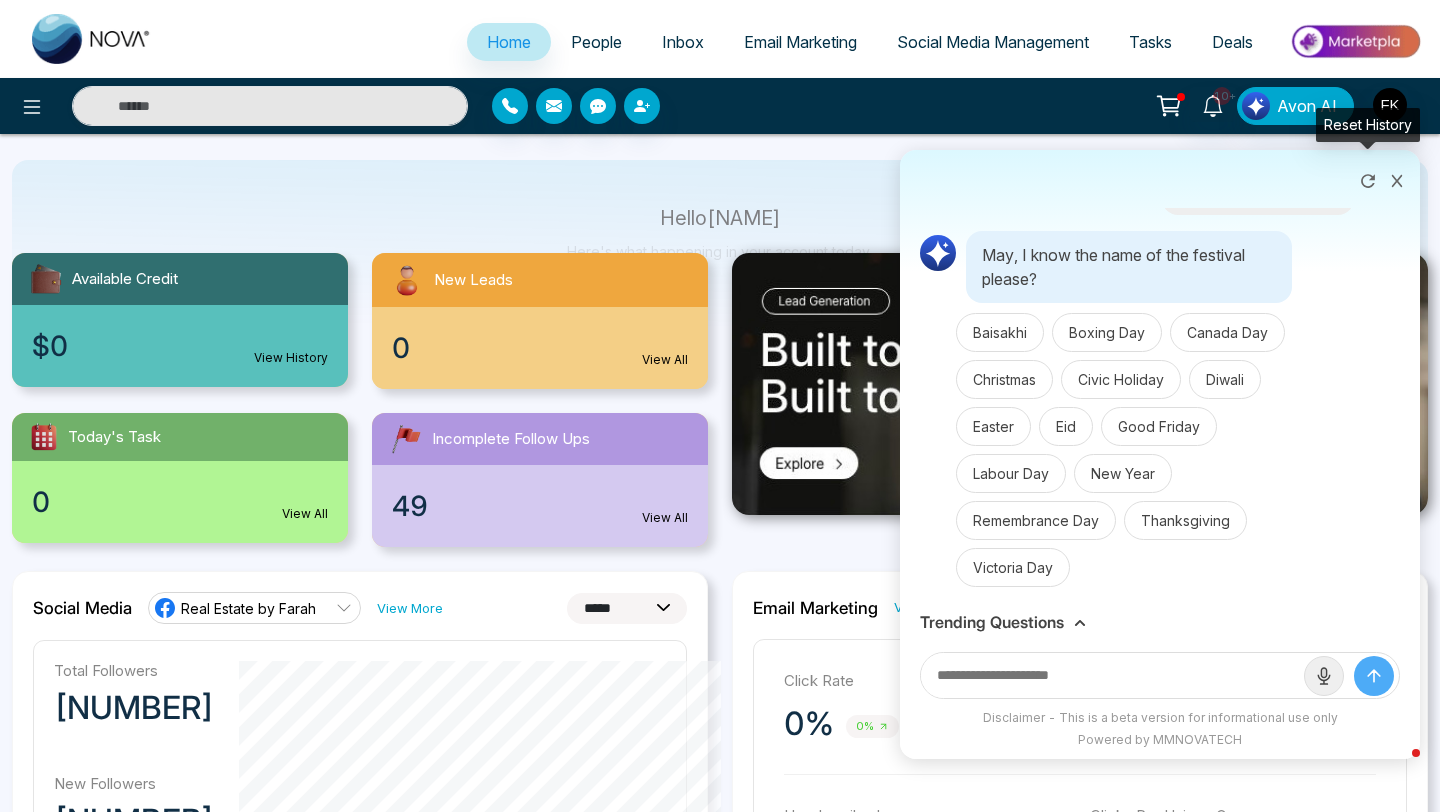 click 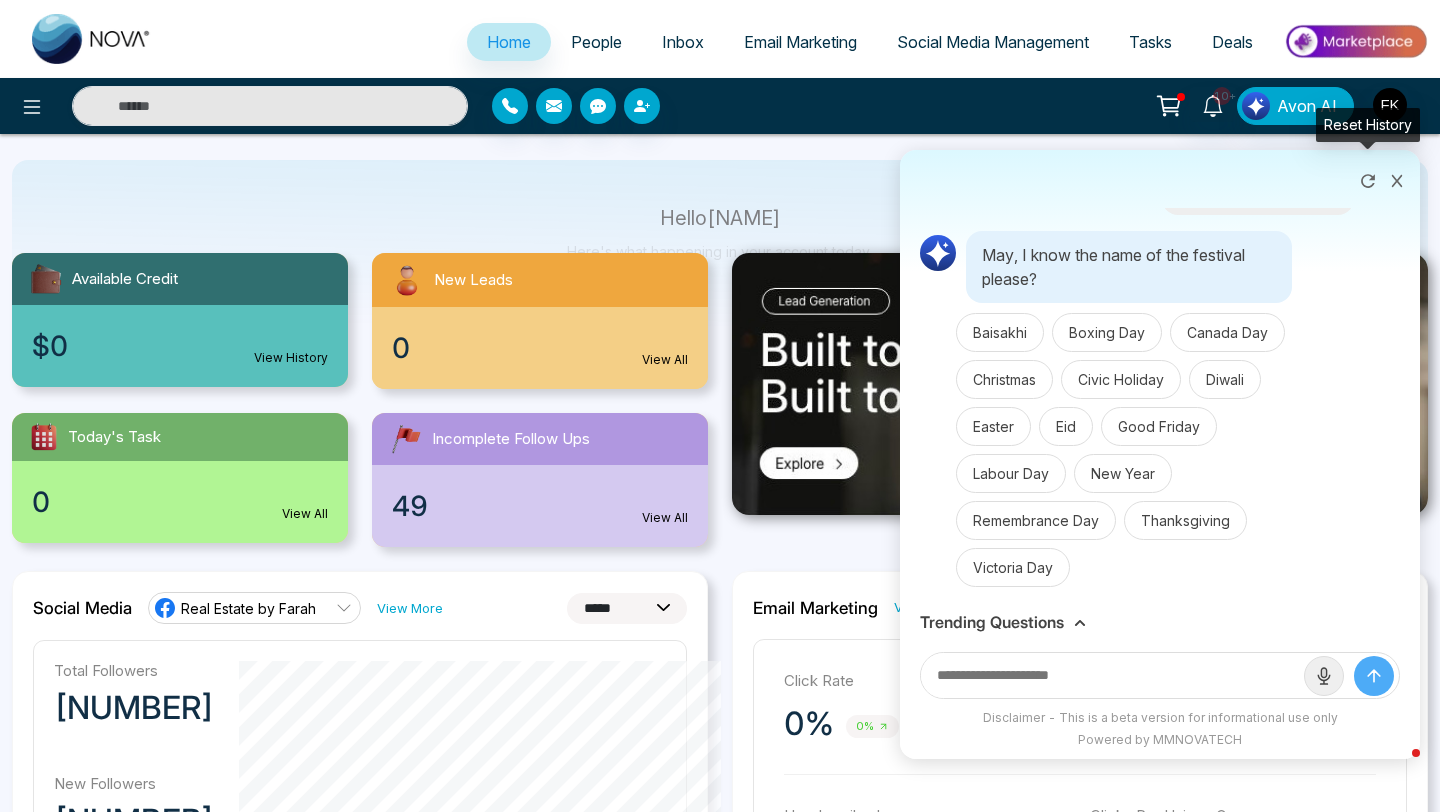scroll, scrollTop: 0, scrollLeft: 0, axis: both 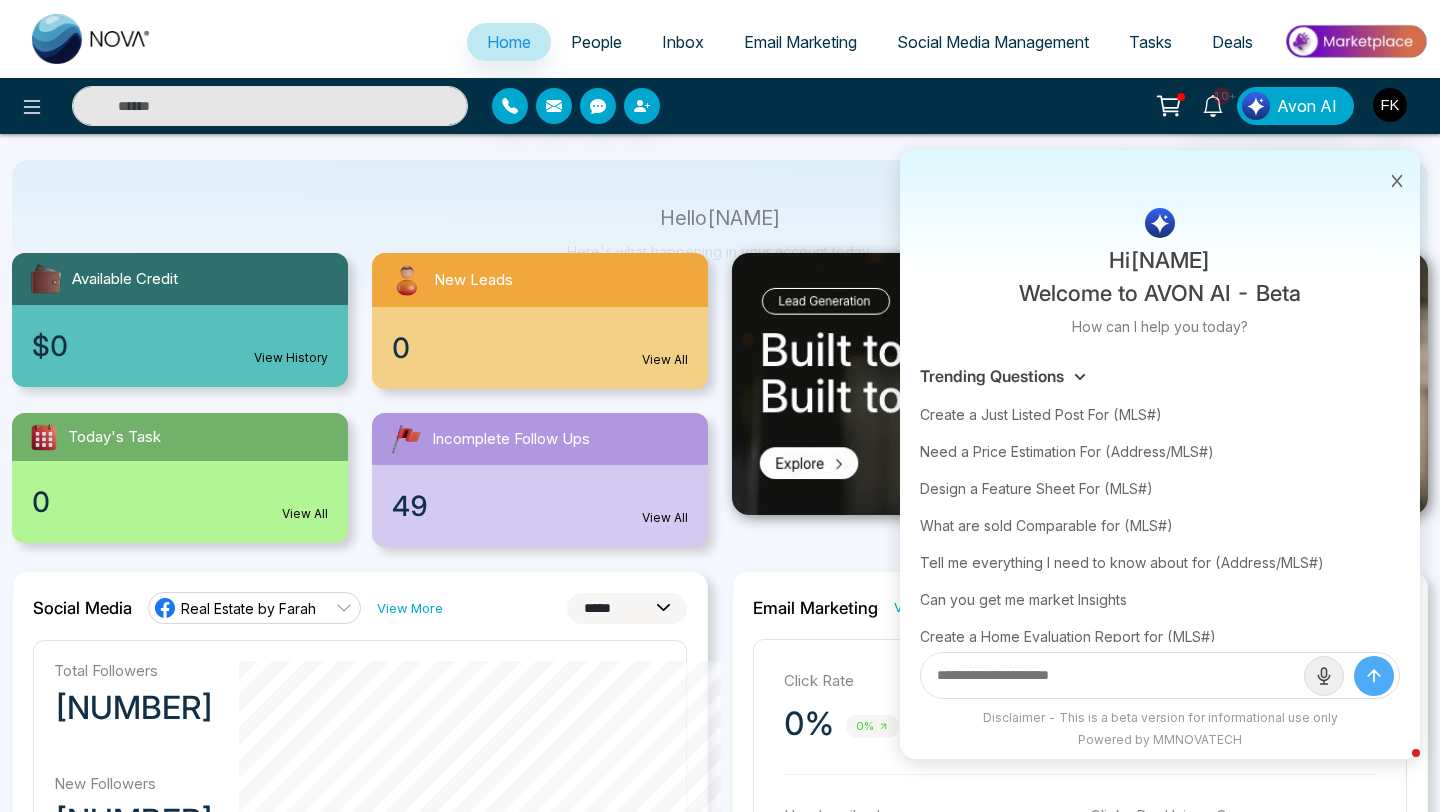 click 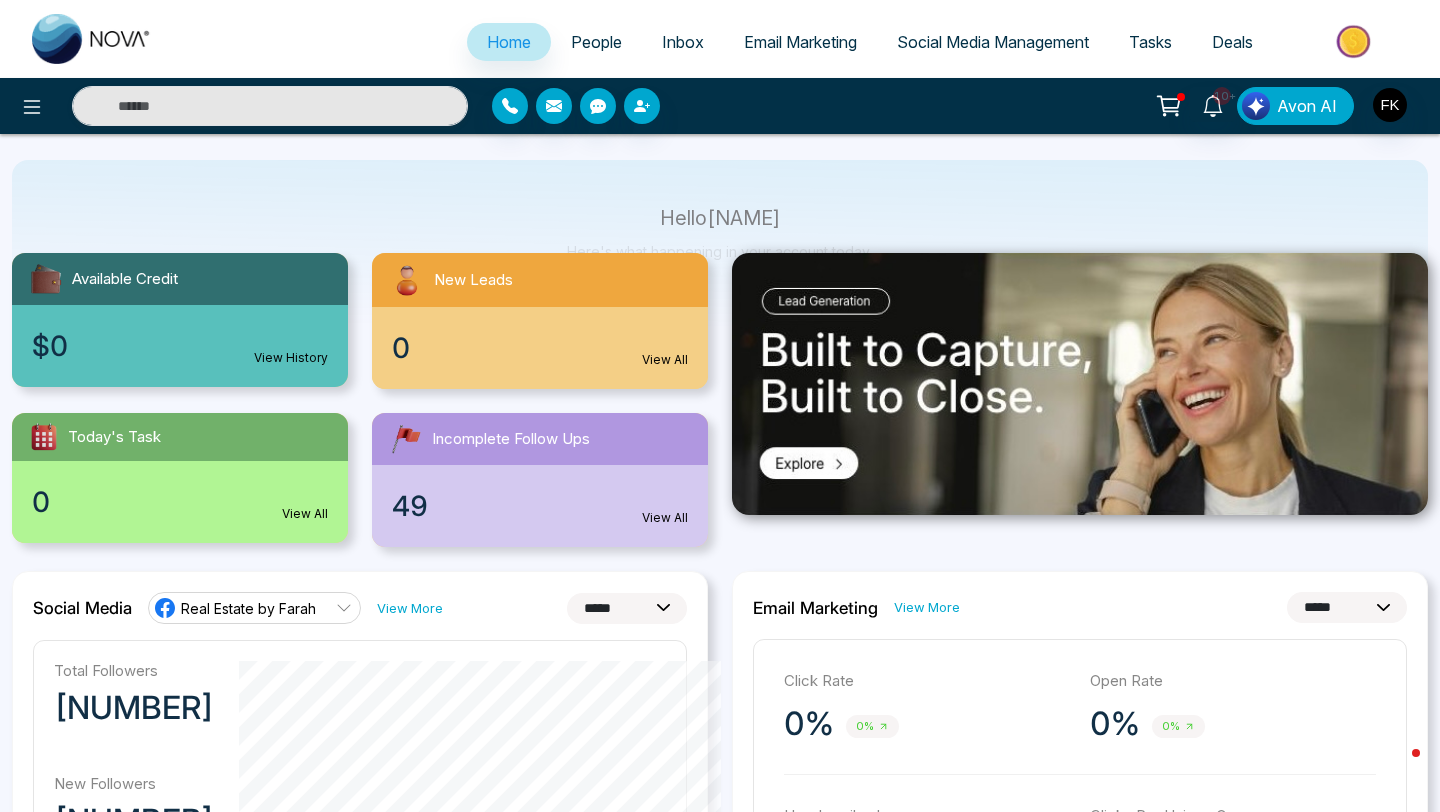 click on "Avon AI" at bounding box center (1307, 106) 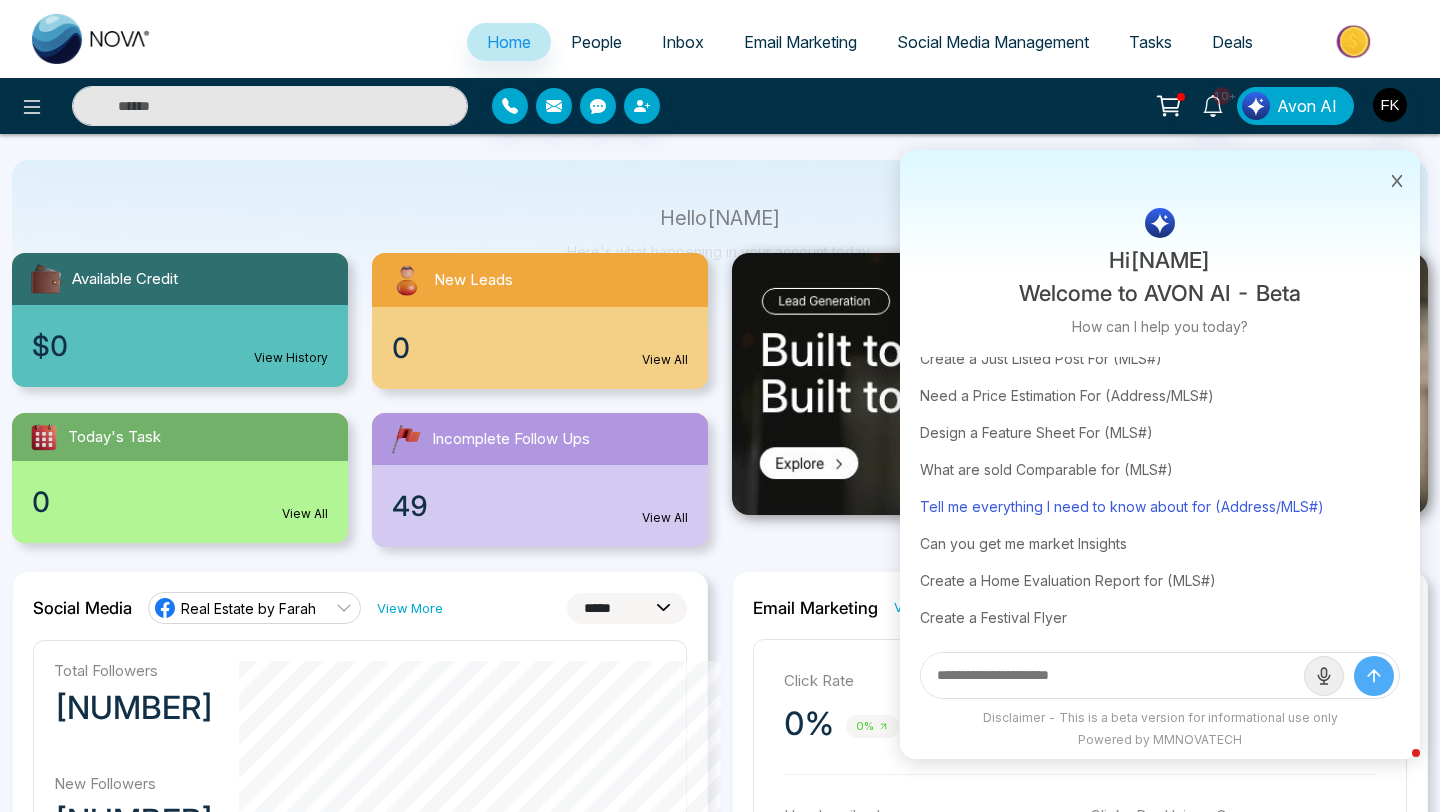 scroll, scrollTop: 60, scrollLeft: 0, axis: vertical 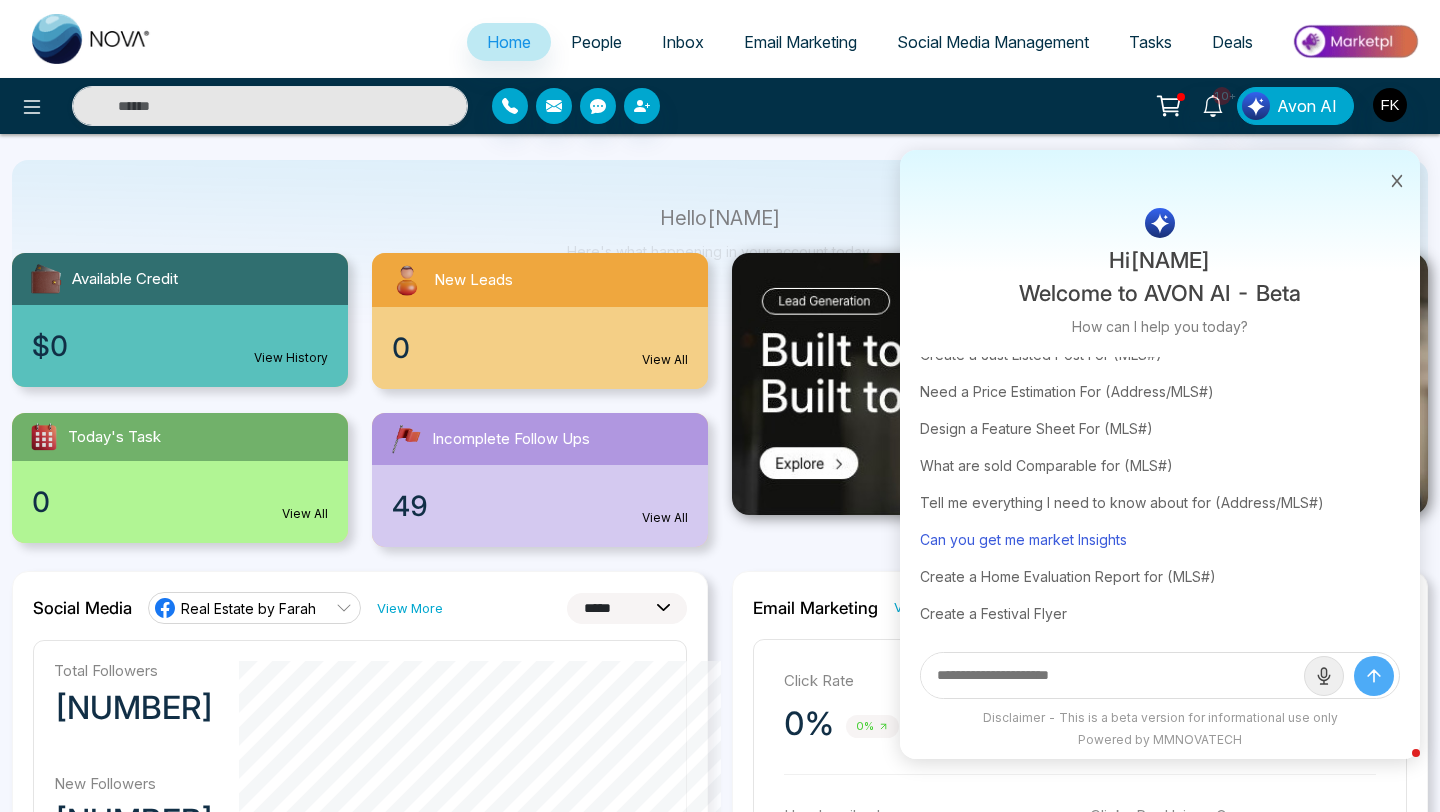 click on "Can you get me market Insights" at bounding box center (1160, 539) 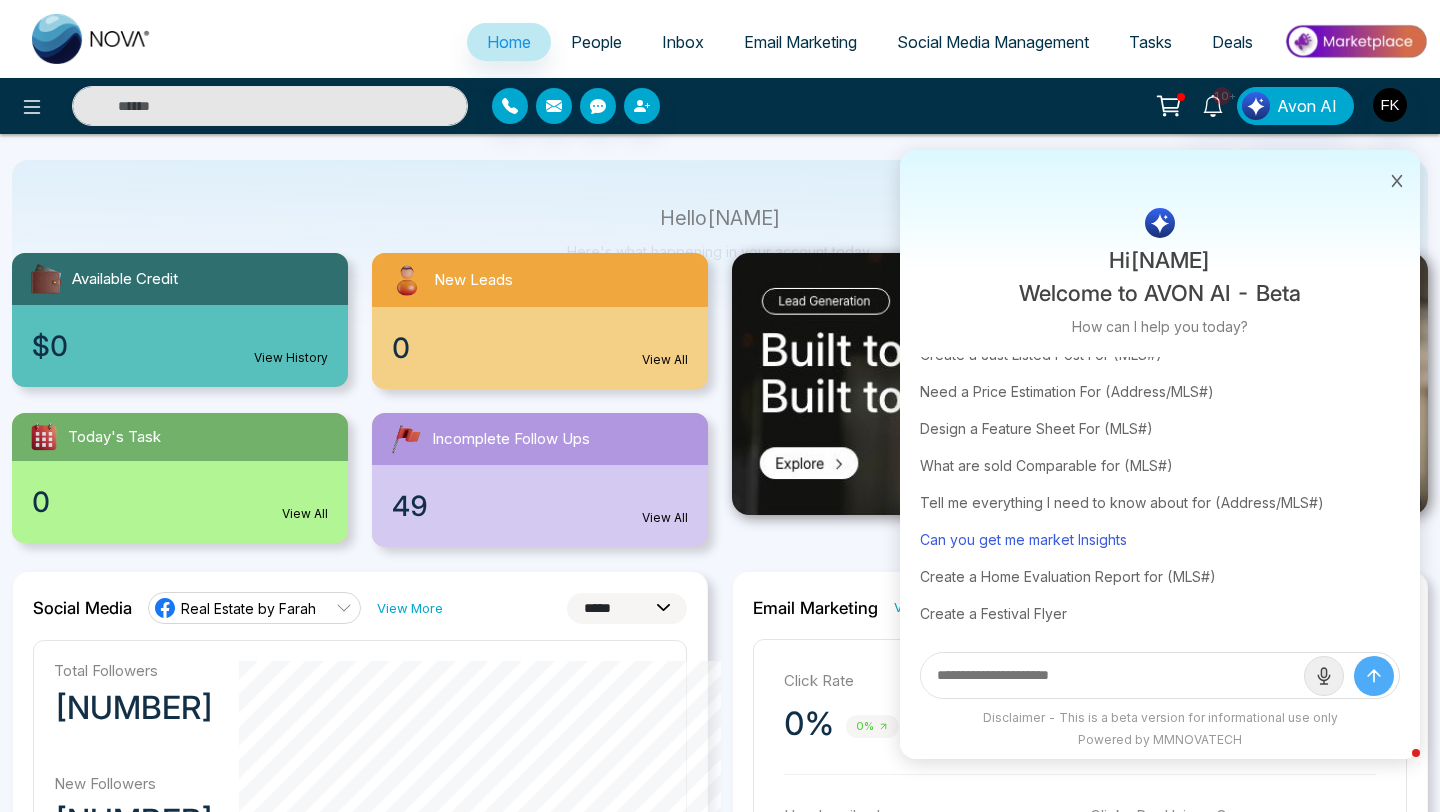 type on "**********" 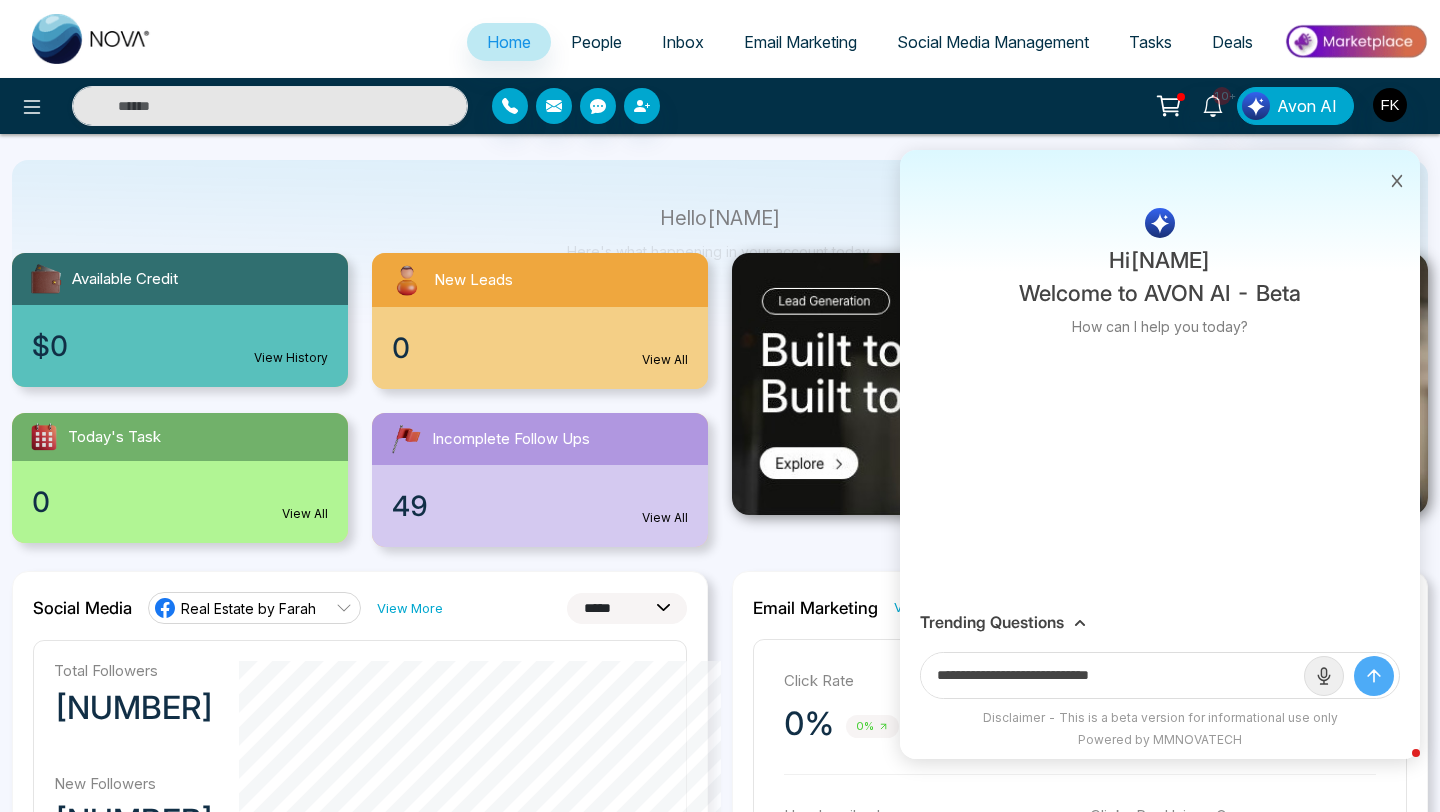 scroll, scrollTop: 0, scrollLeft: 0, axis: both 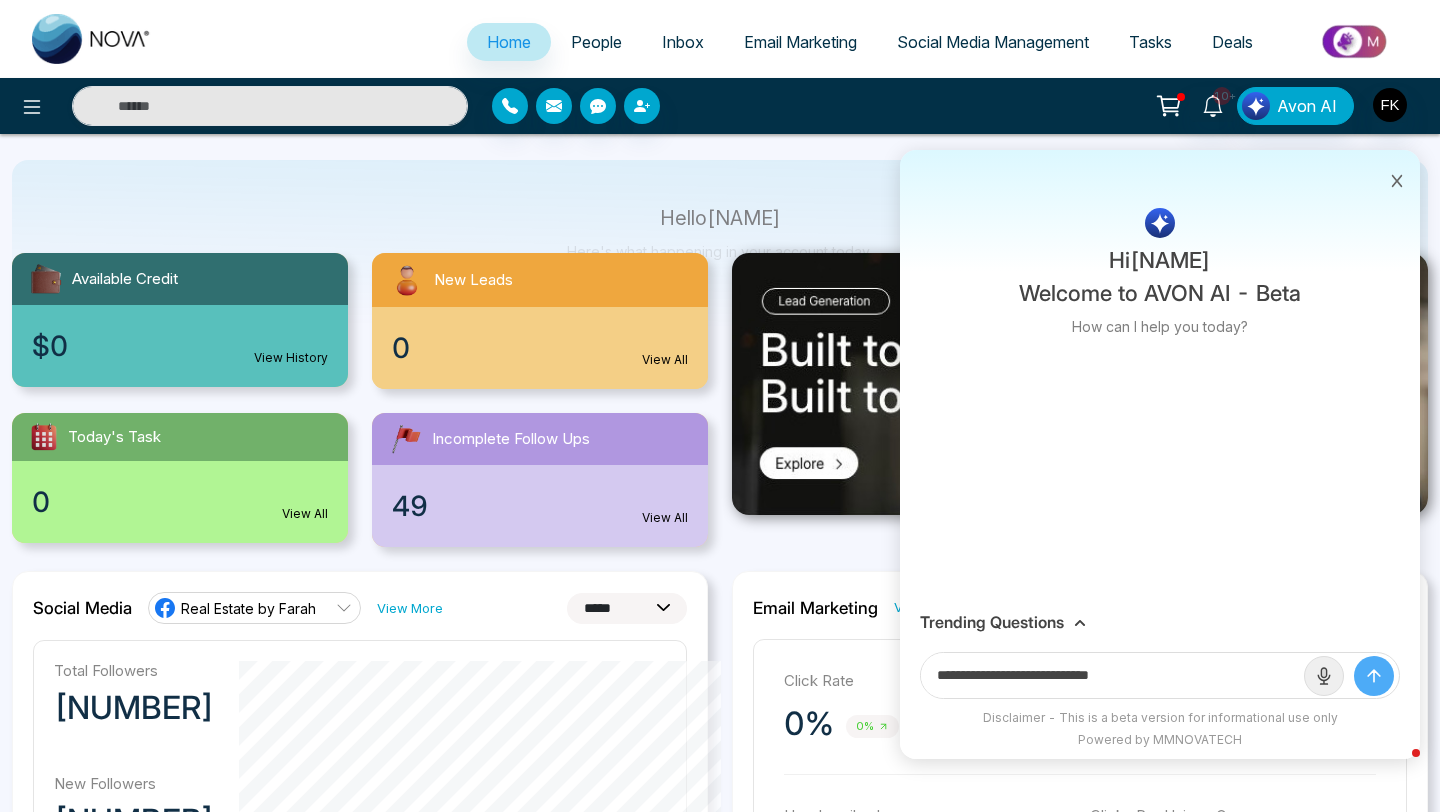 click 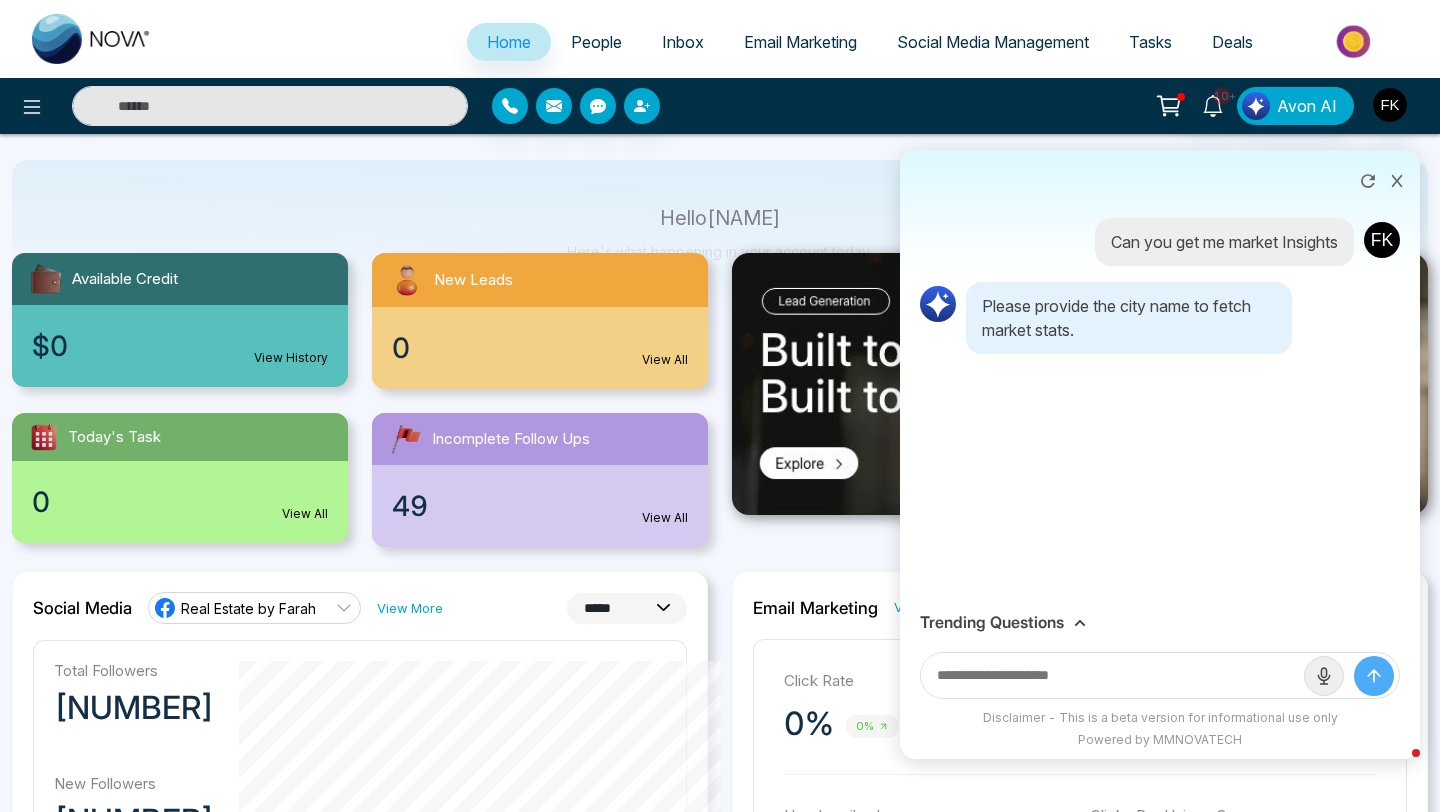 click at bounding box center (1112, 675) 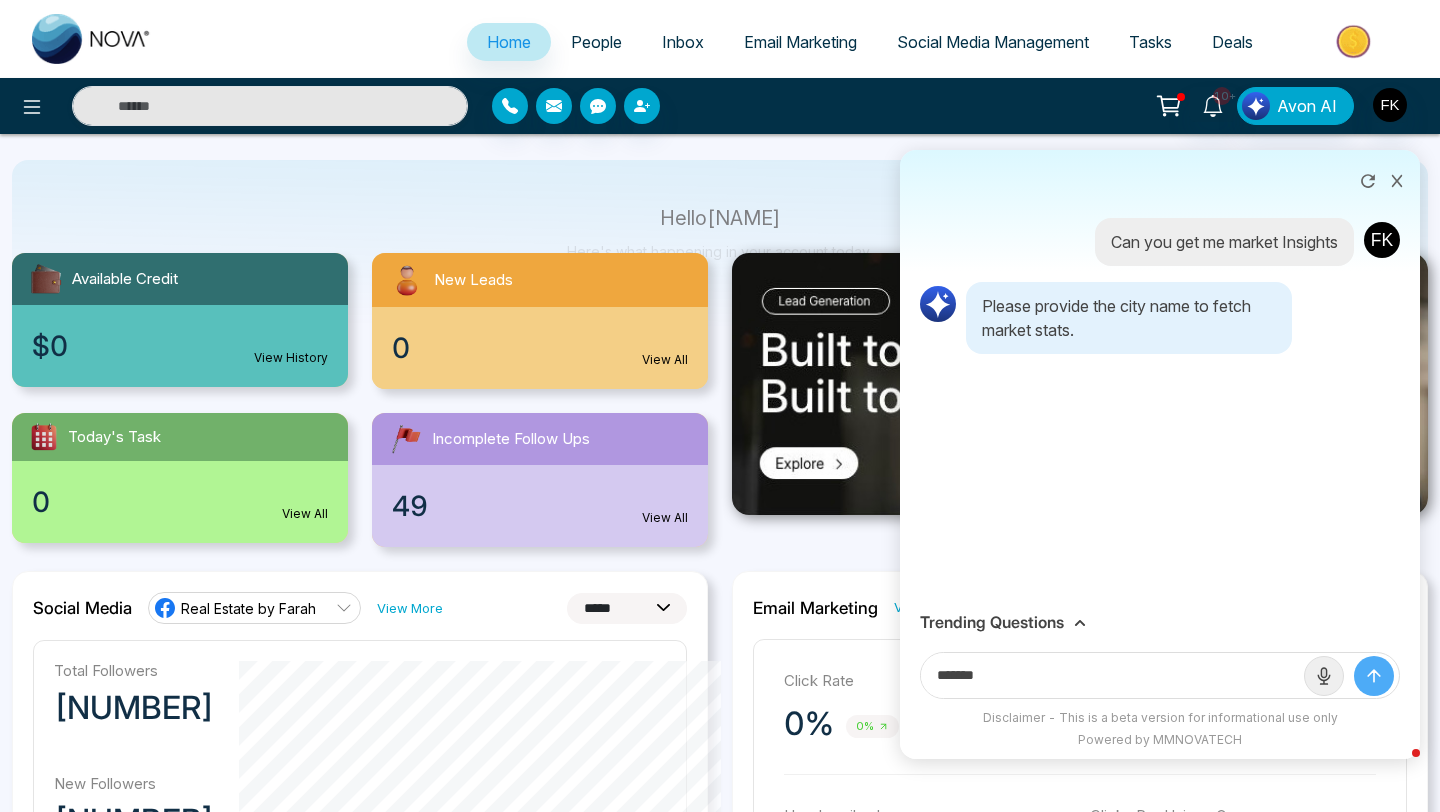 type on "*******" 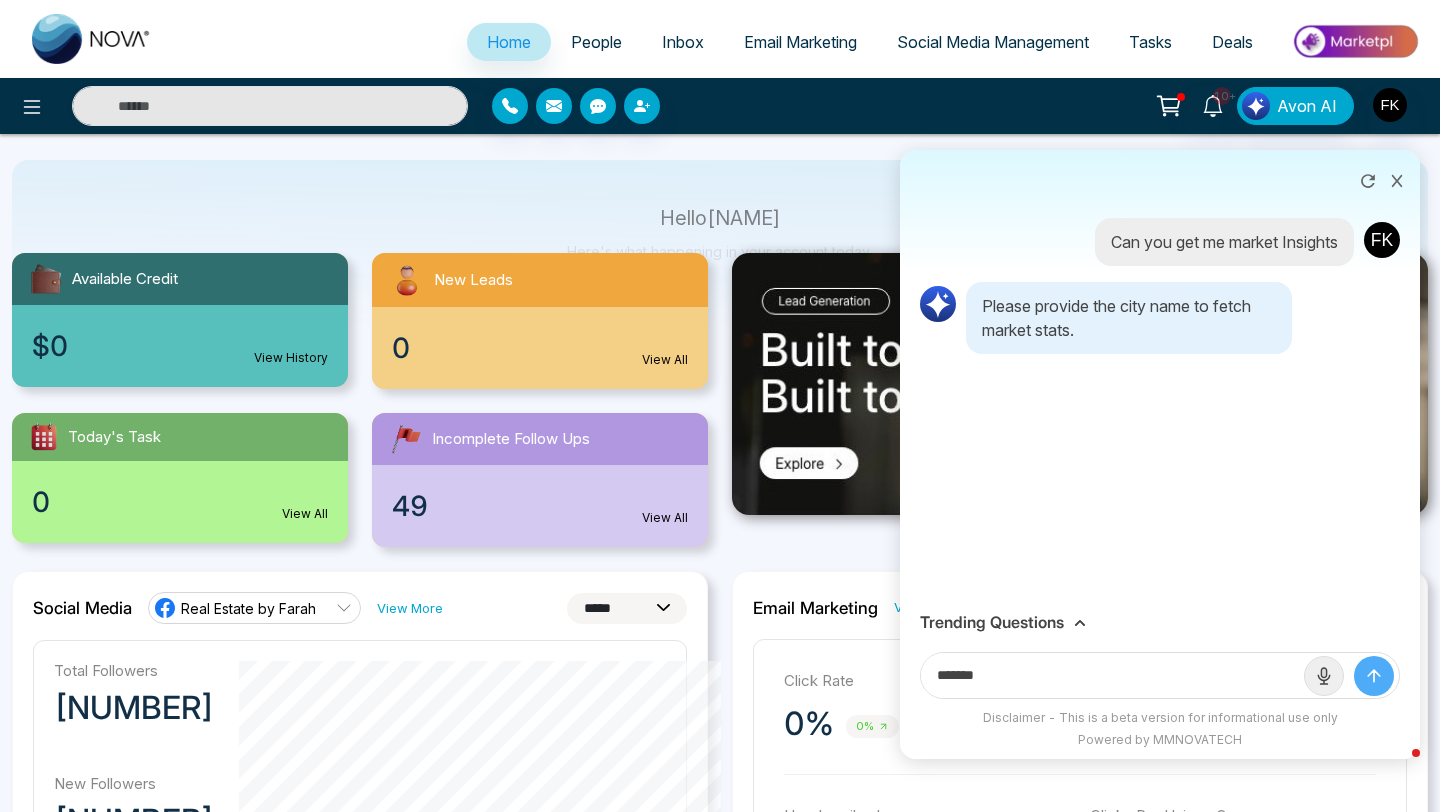 click 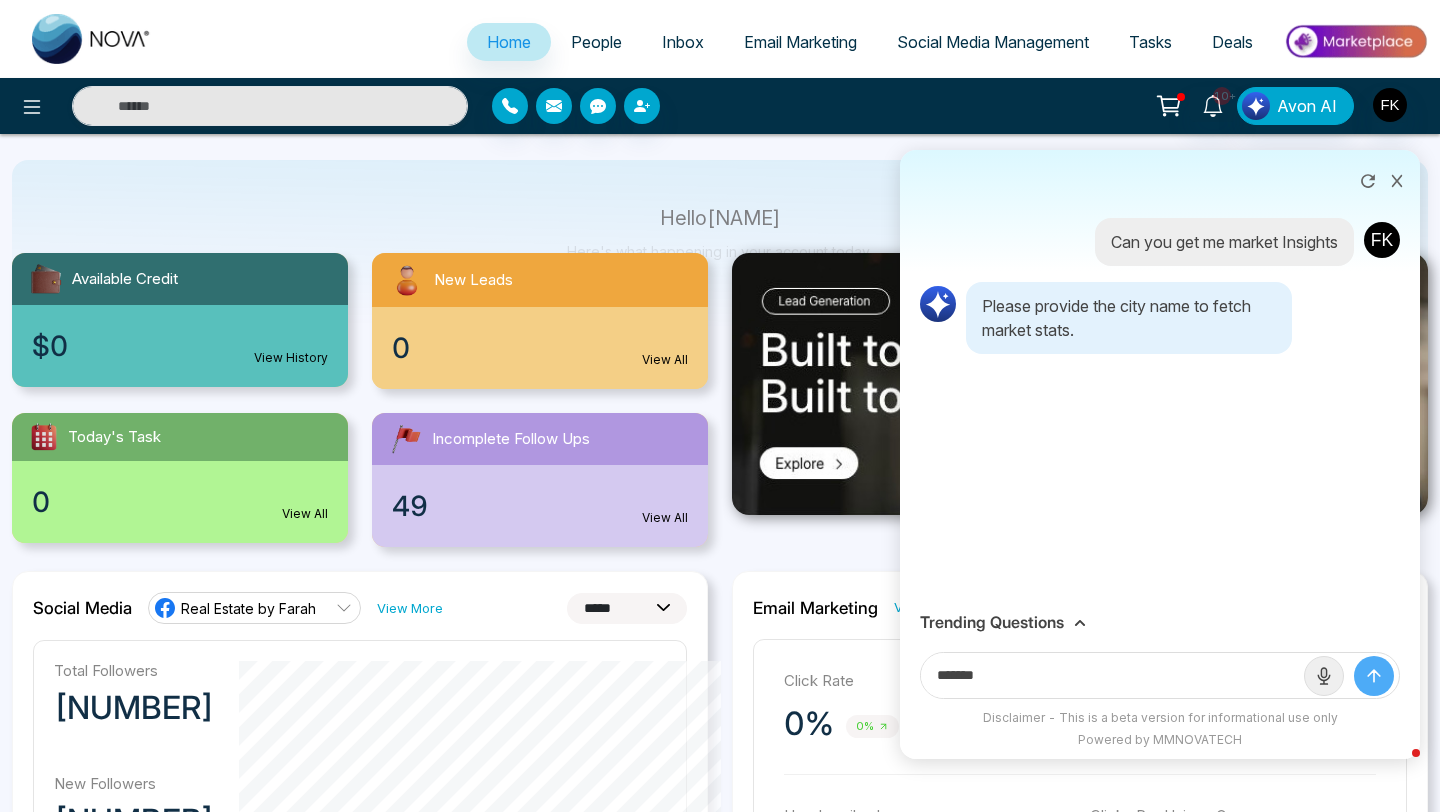 type 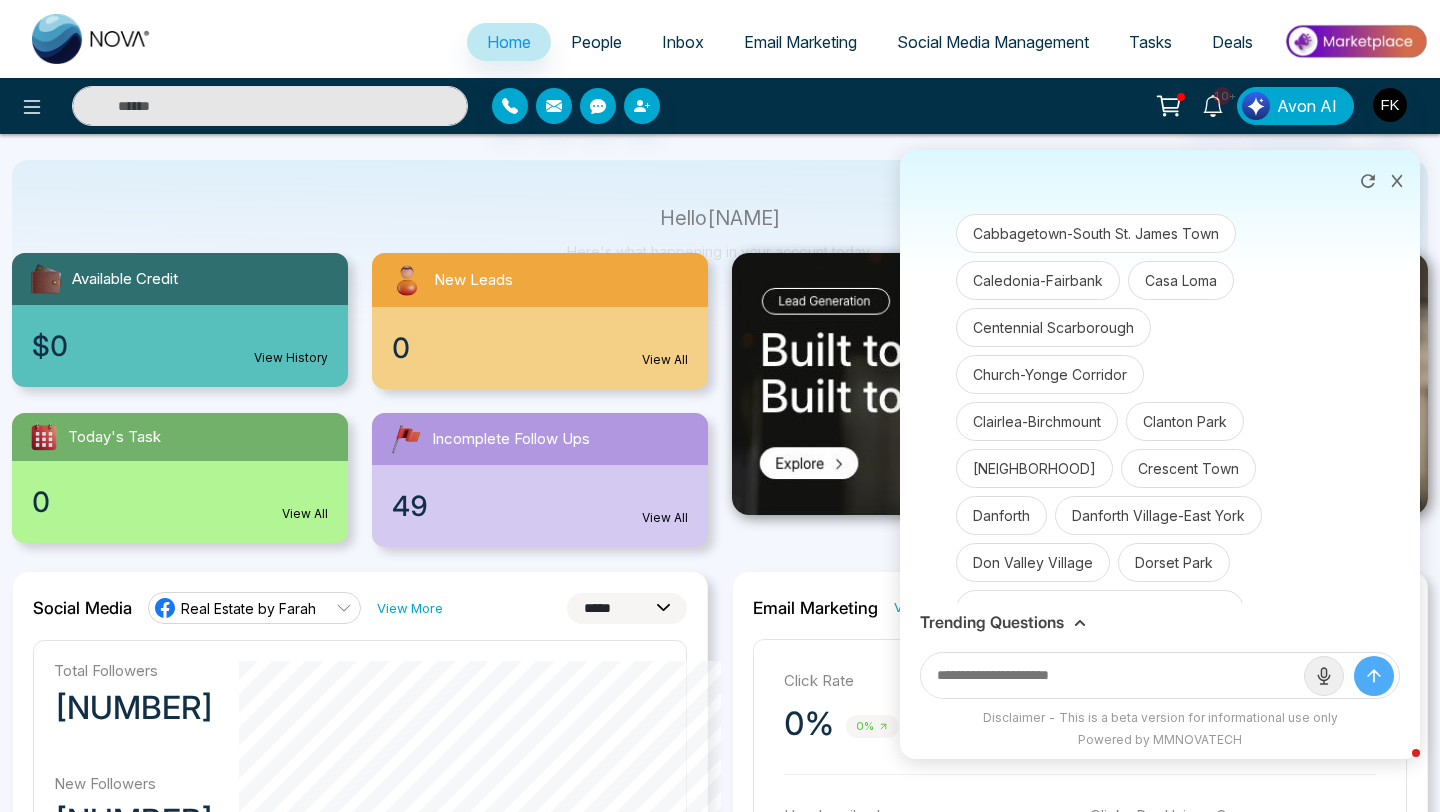 scroll, scrollTop: 894, scrollLeft: 0, axis: vertical 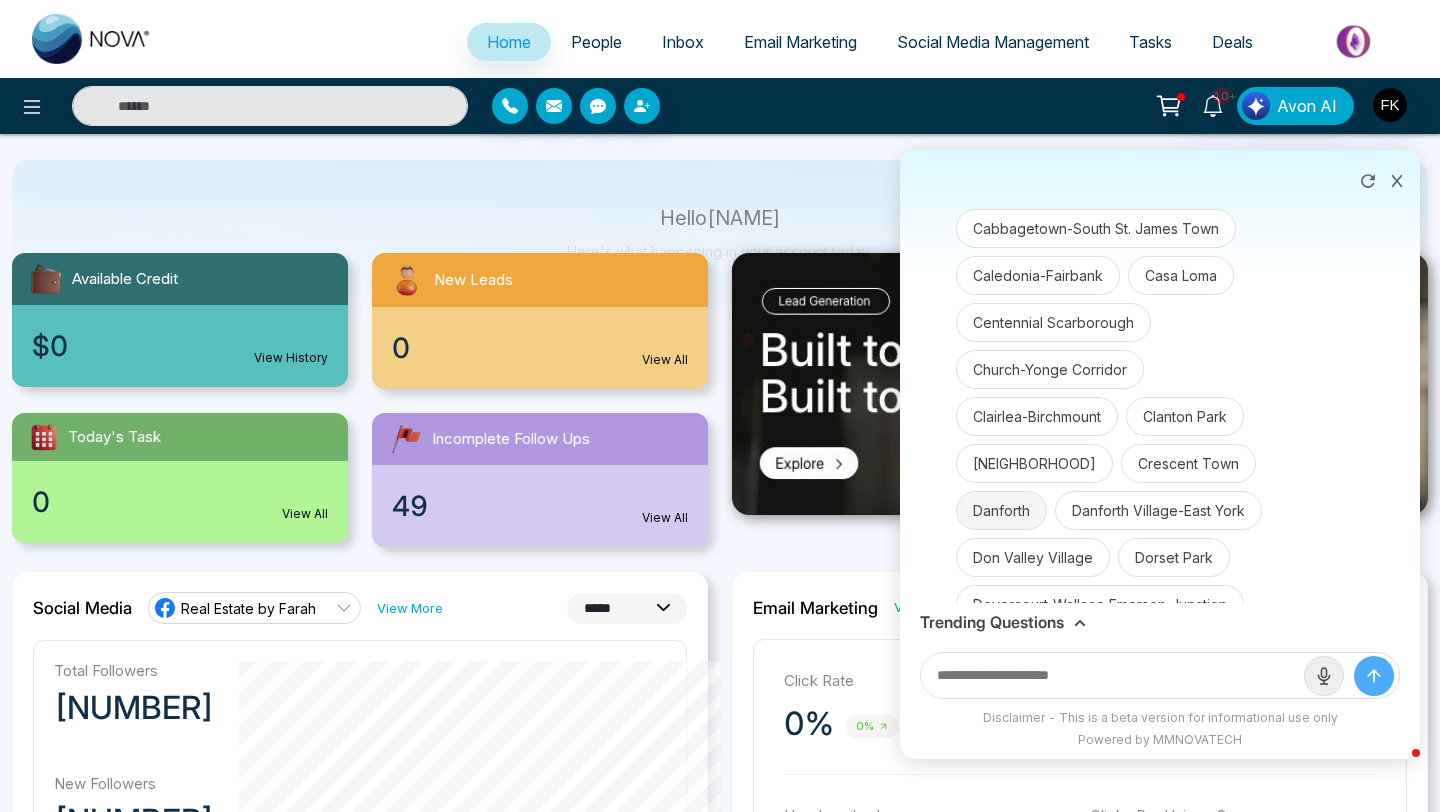 click on "Danforth" at bounding box center (1001, 510) 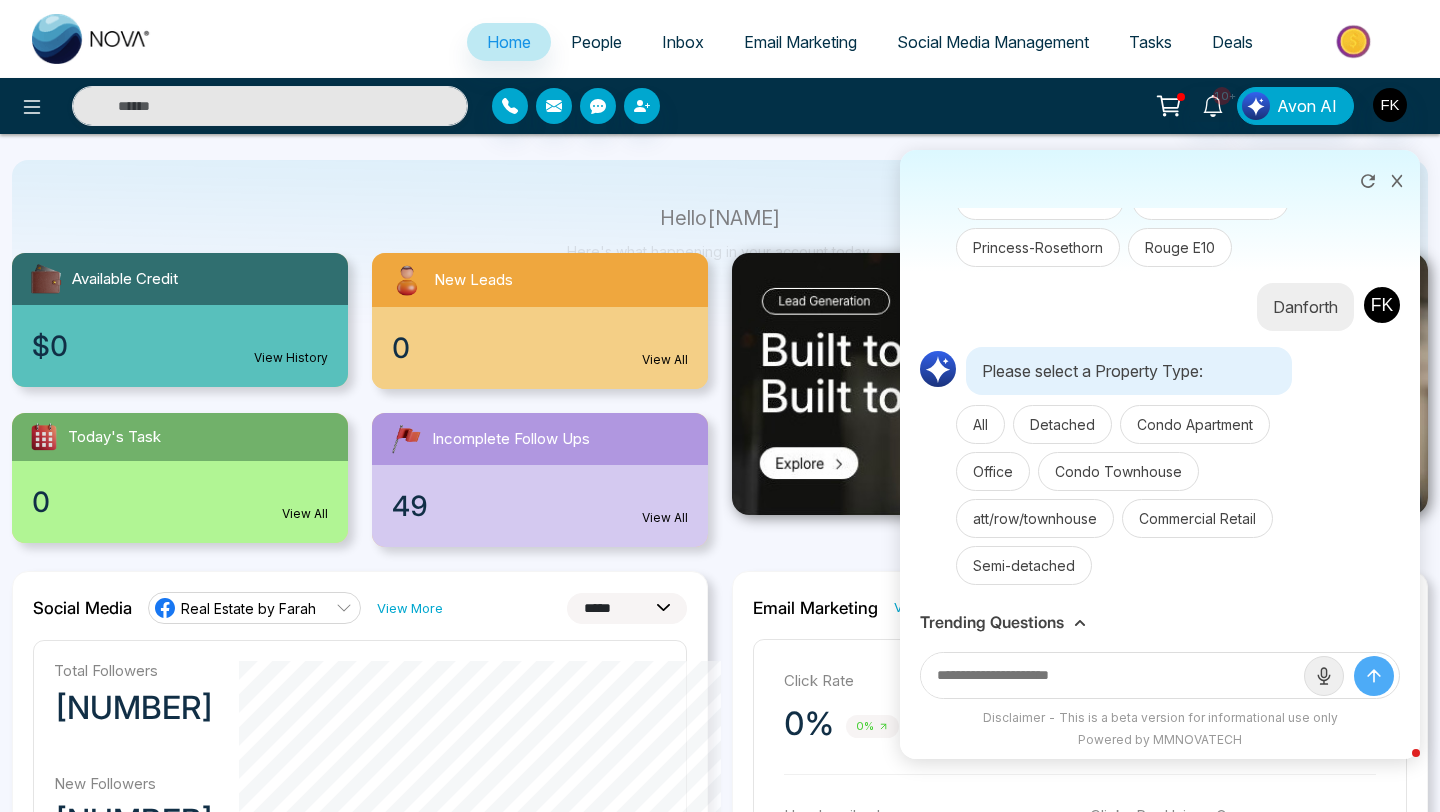 scroll, scrollTop: 4304, scrollLeft: 0, axis: vertical 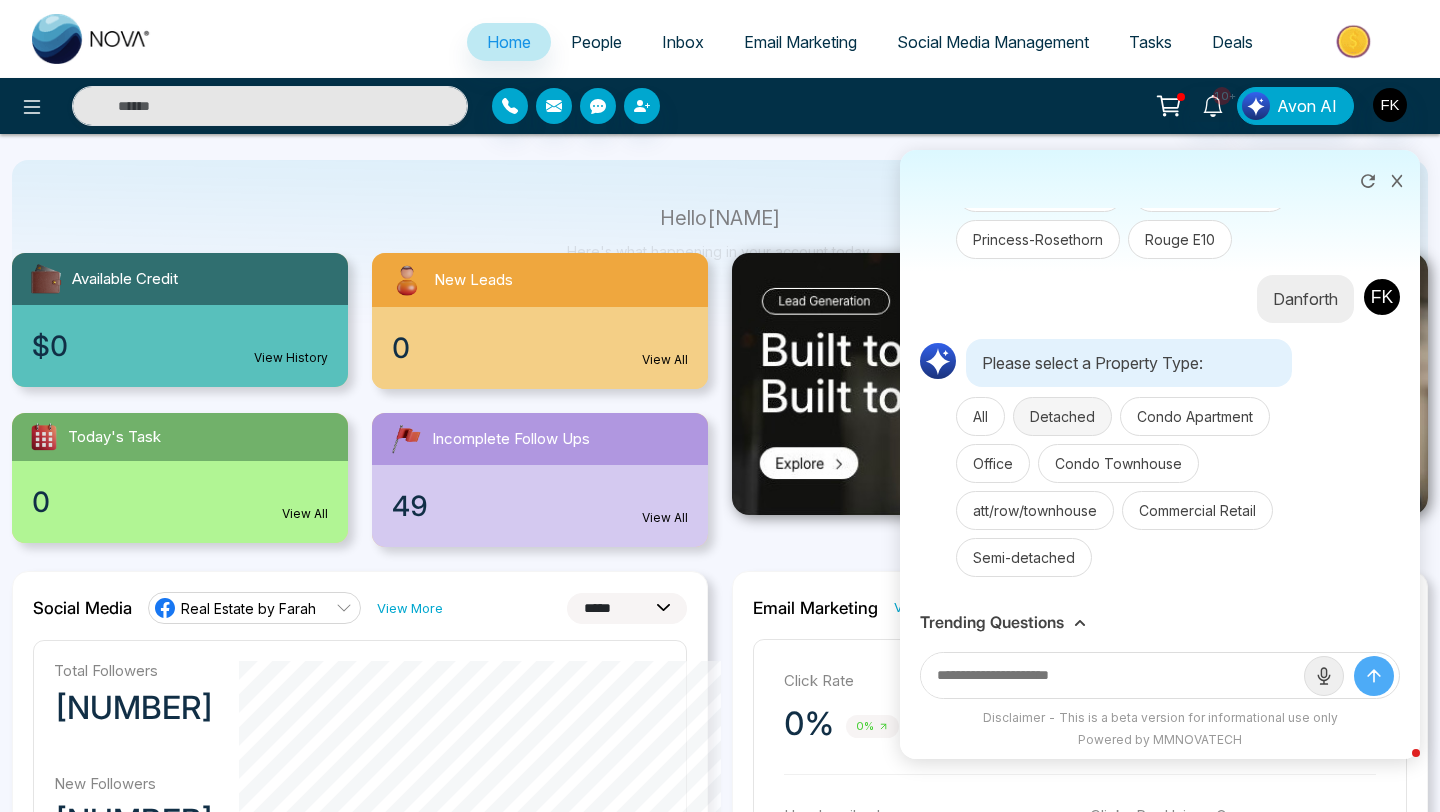 click on "Detached" at bounding box center (1062, 416) 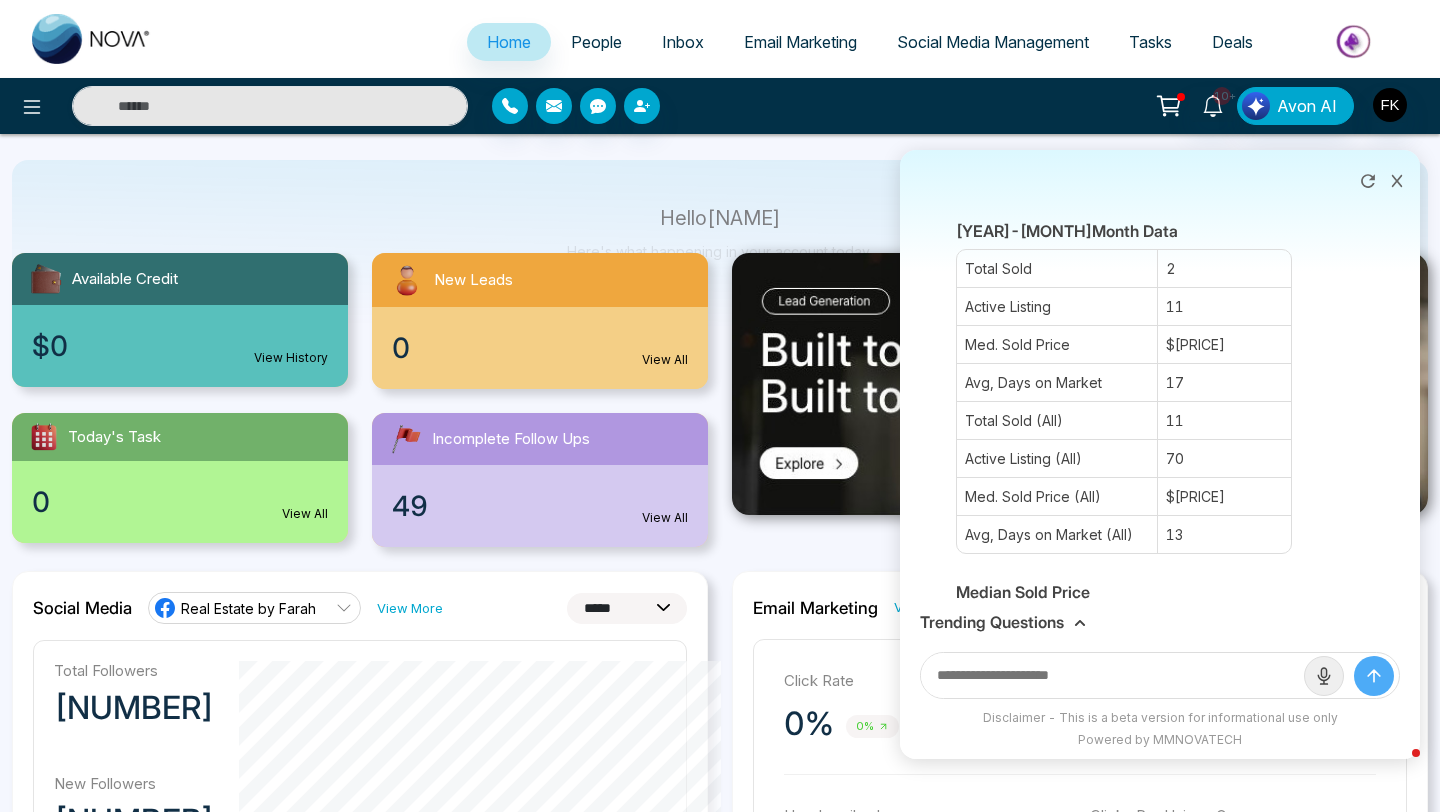 scroll, scrollTop: 5844, scrollLeft: 0, axis: vertical 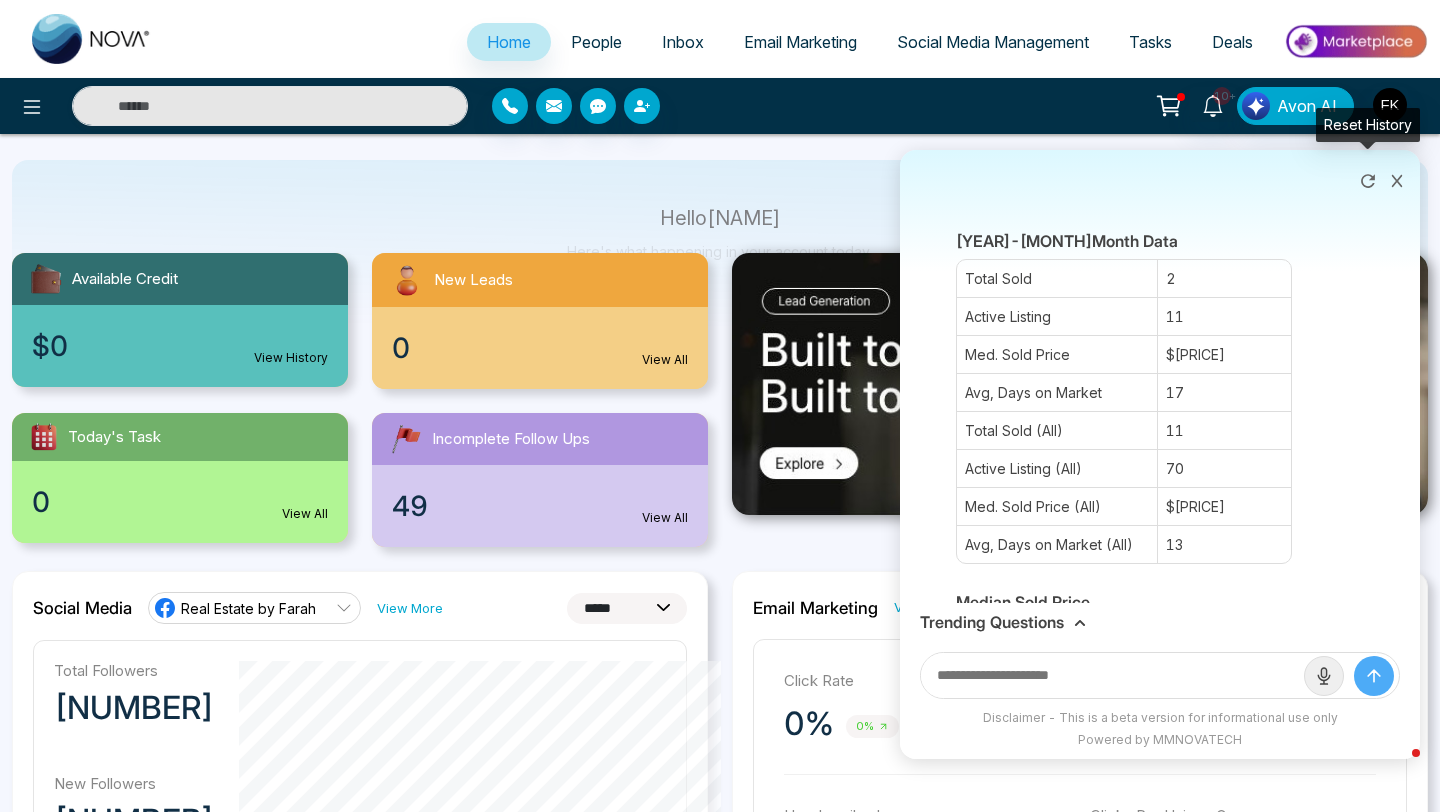 click 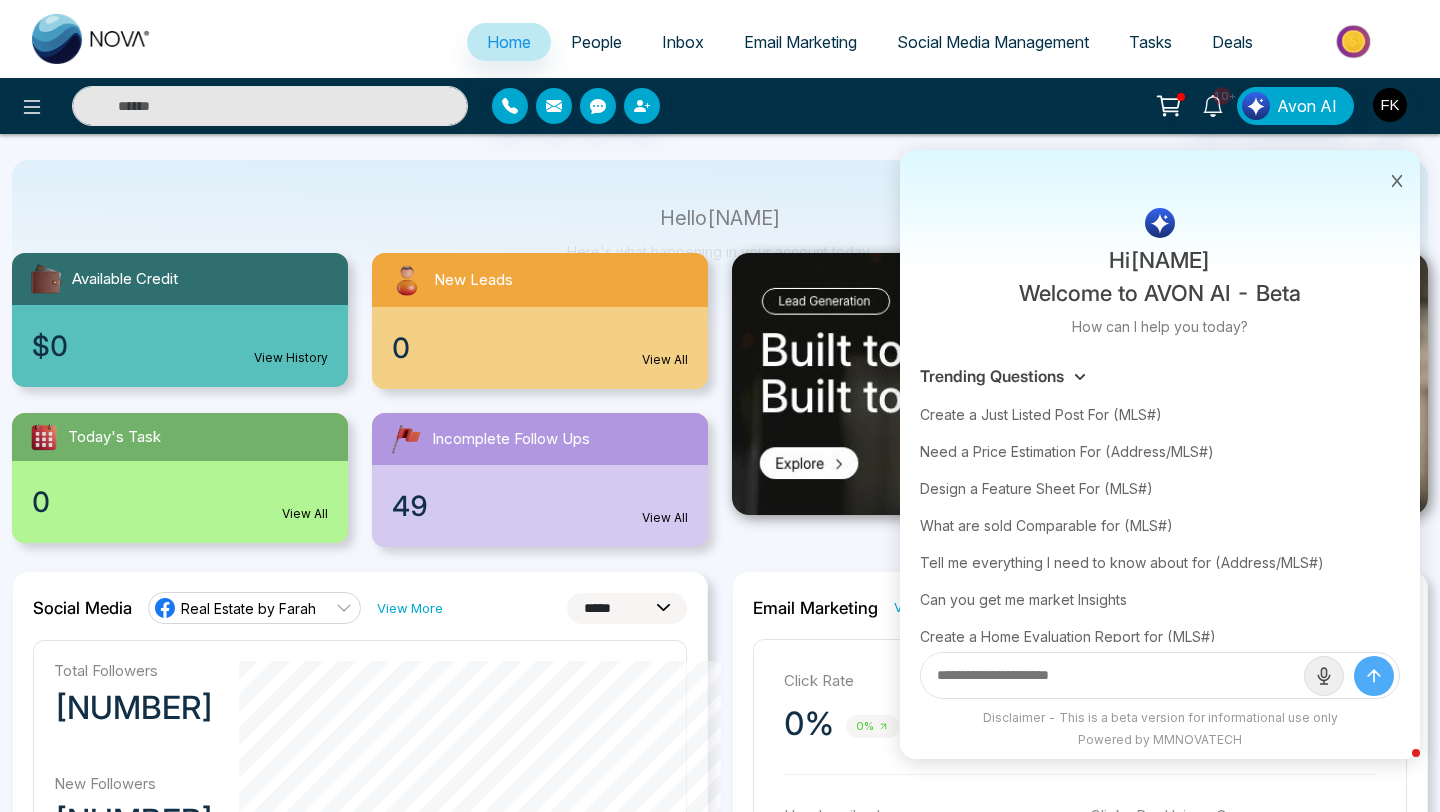 click 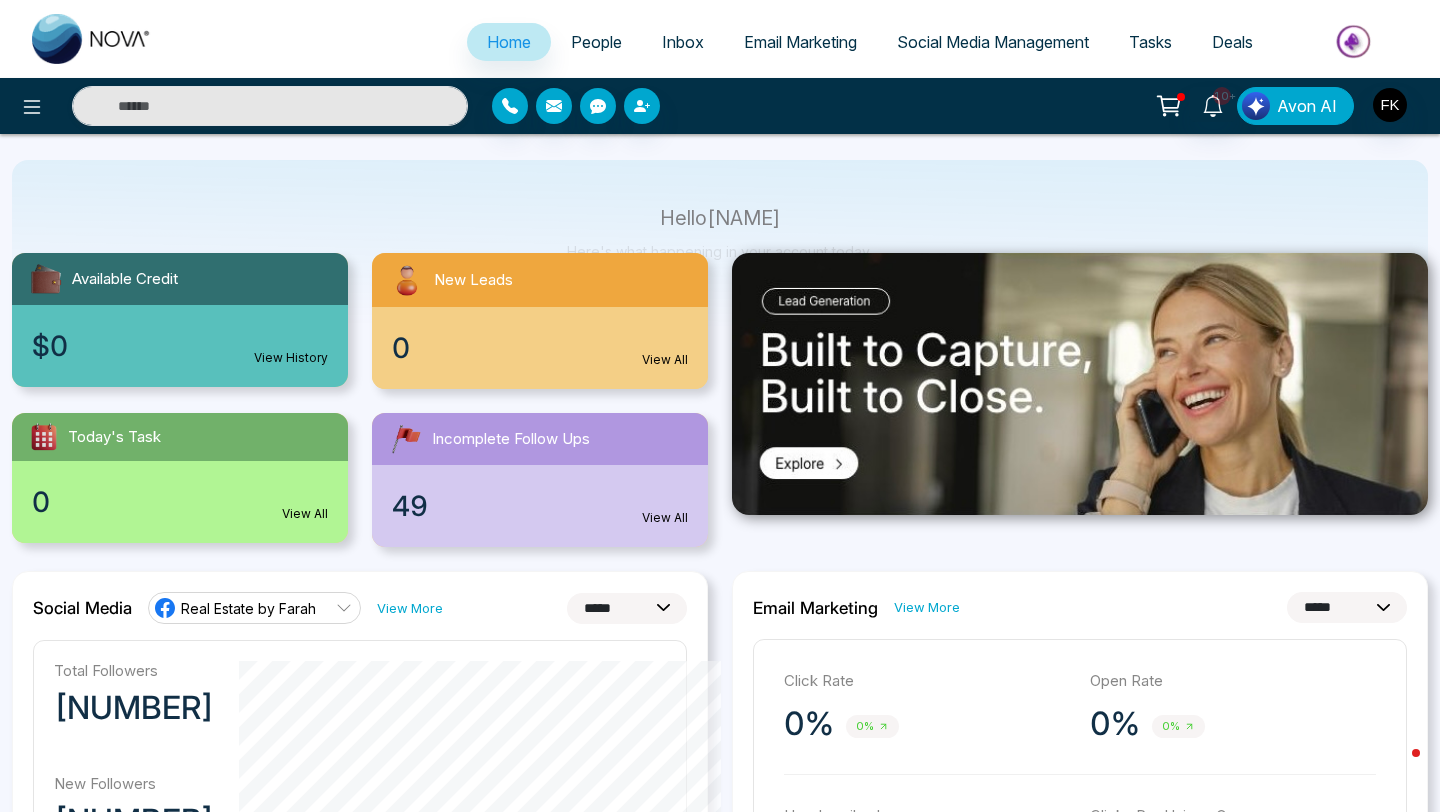 click on "Avon AI" at bounding box center (1307, 106) 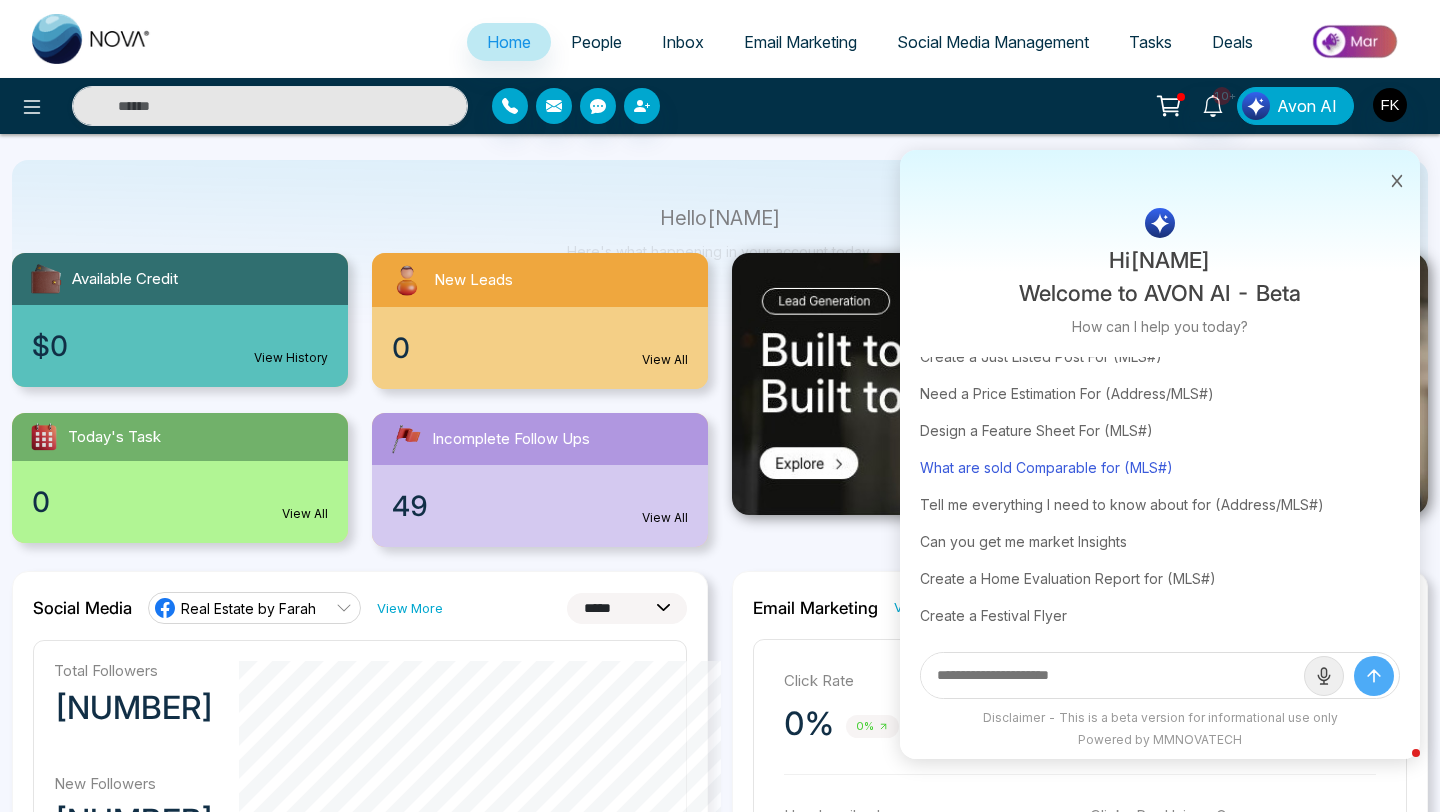 scroll, scrollTop: 60, scrollLeft: 0, axis: vertical 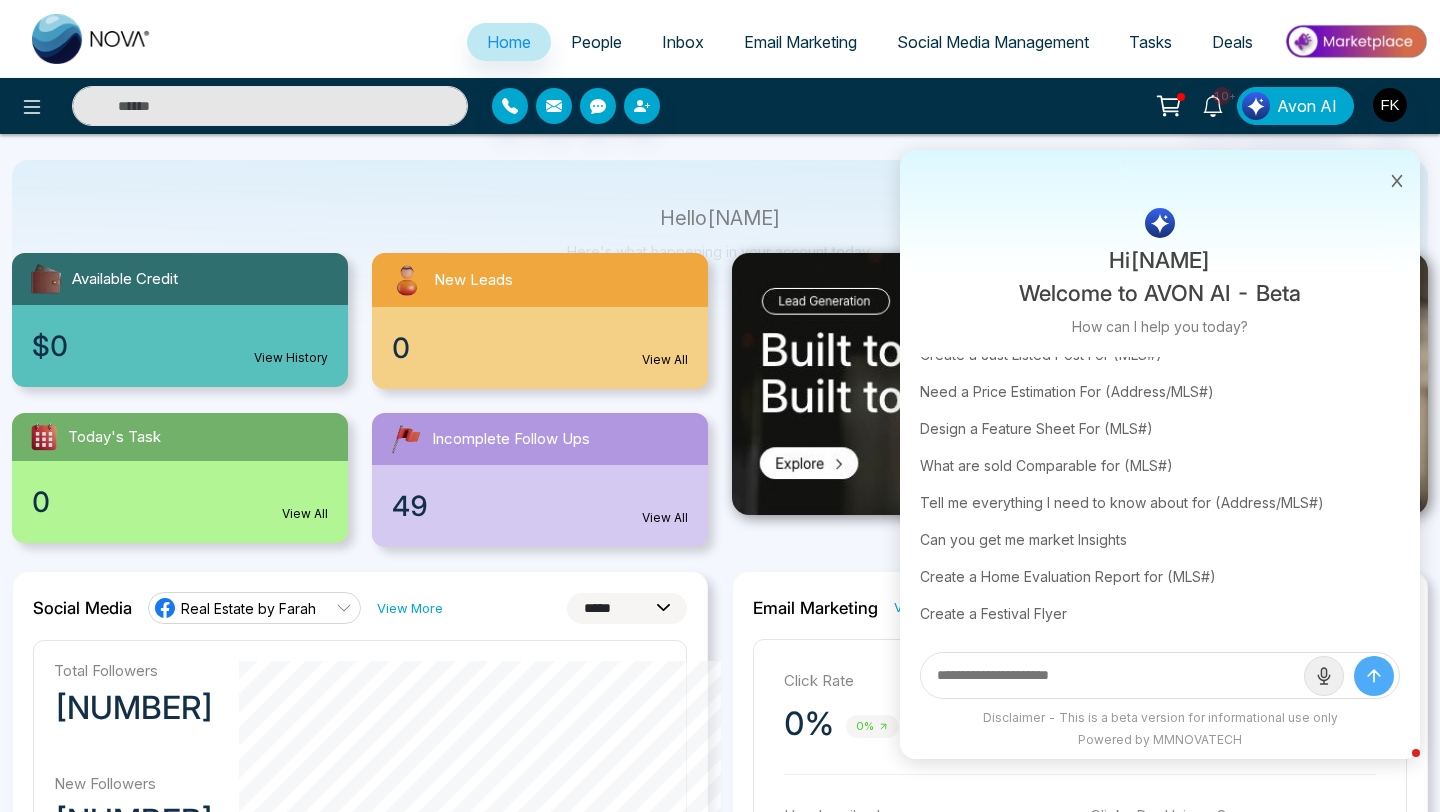 click on "**********" at bounding box center (720, 1265) 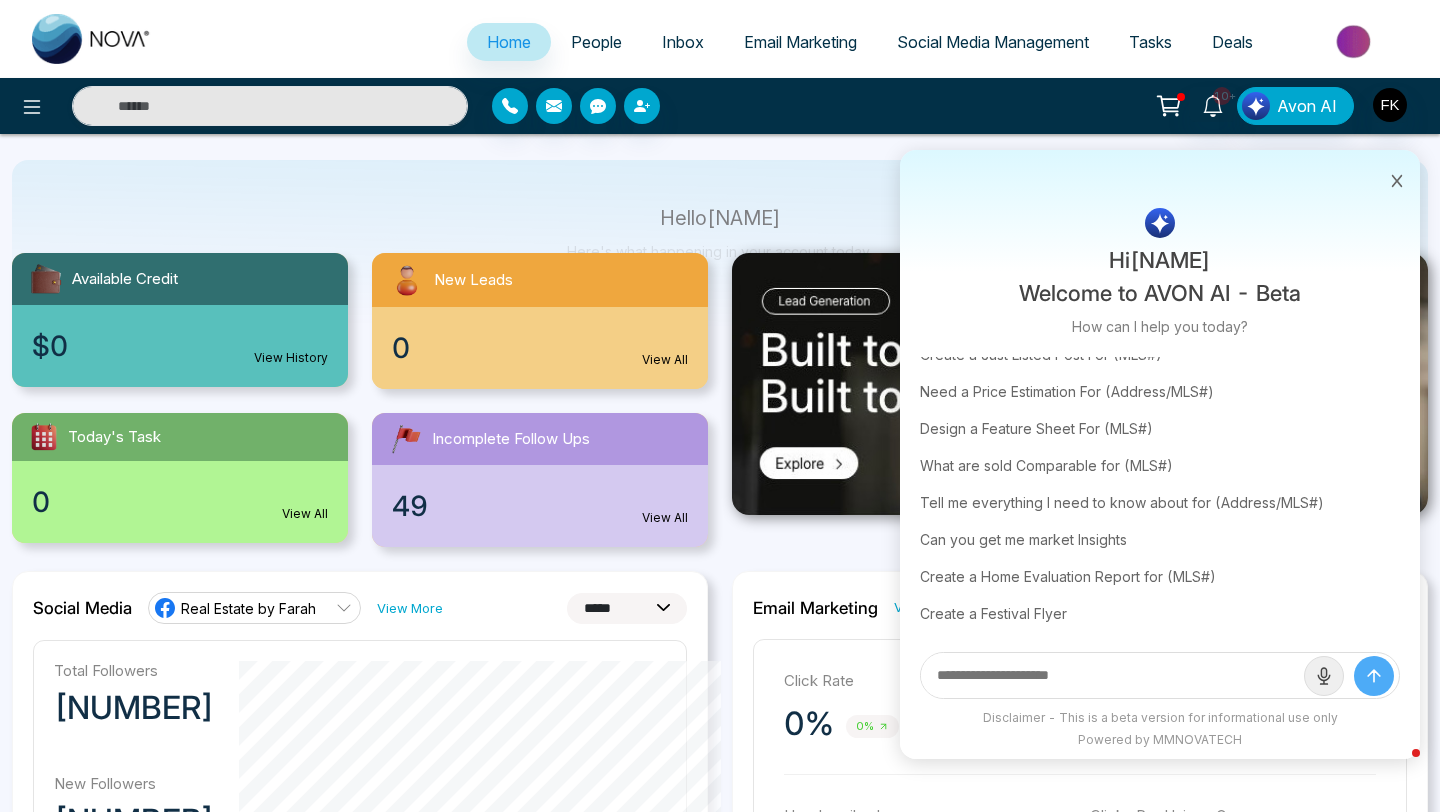click on "Deals" at bounding box center (1232, 42) 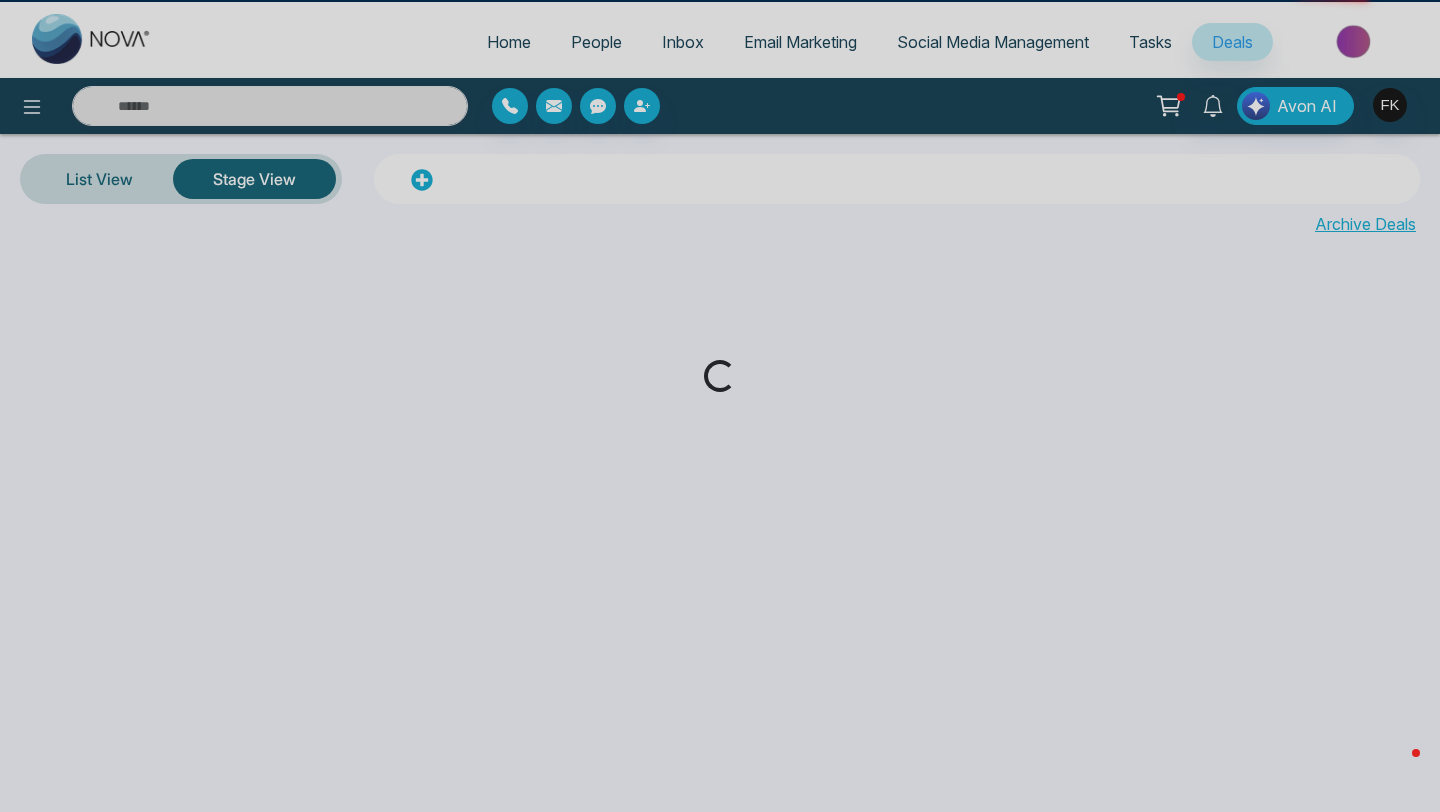 scroll, scrollTop: 0, scrollLeft: 0, axis: both 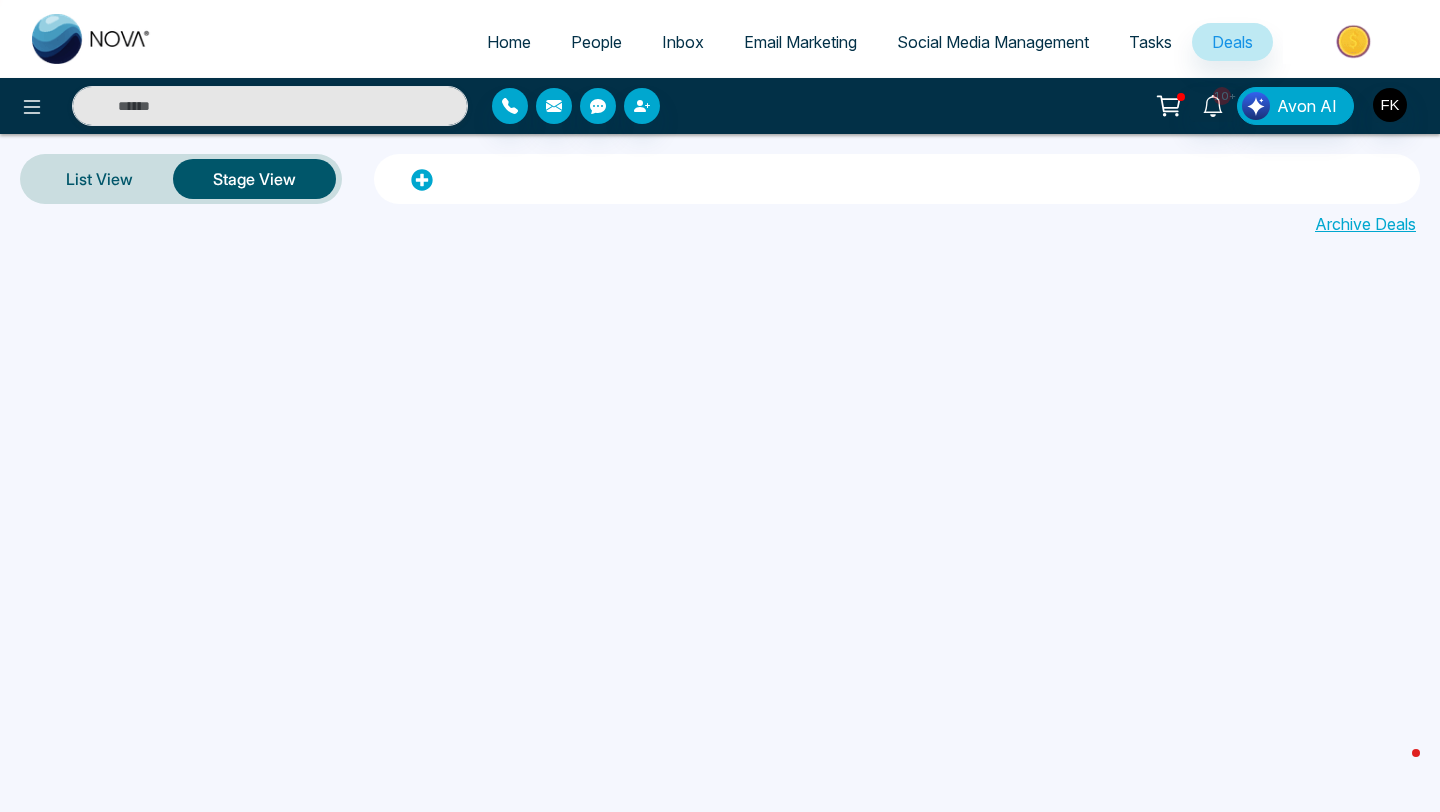 click on "Tasks" at bounding box center (1150, 42) 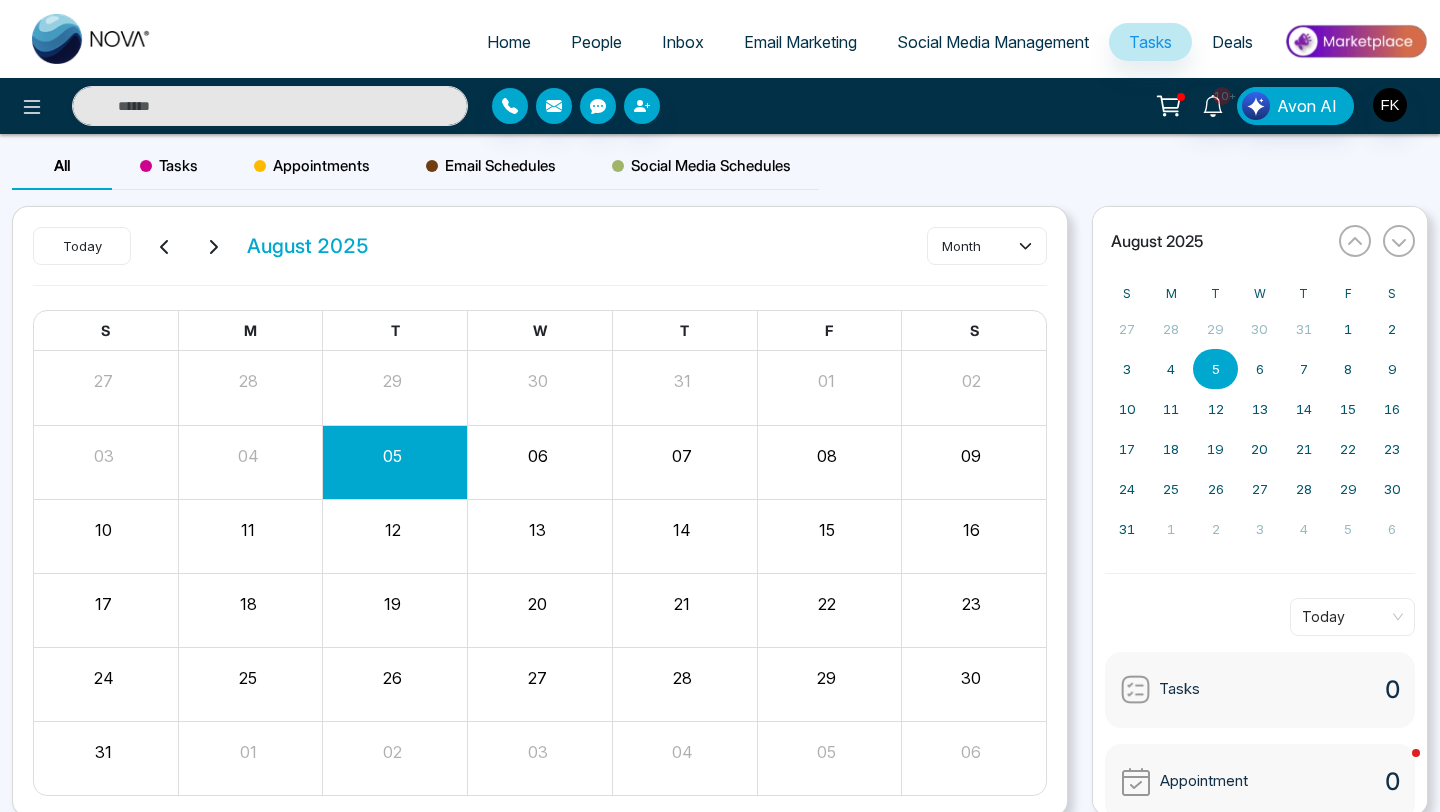 click on "Social Media Management" at bounding box center [993, 42] 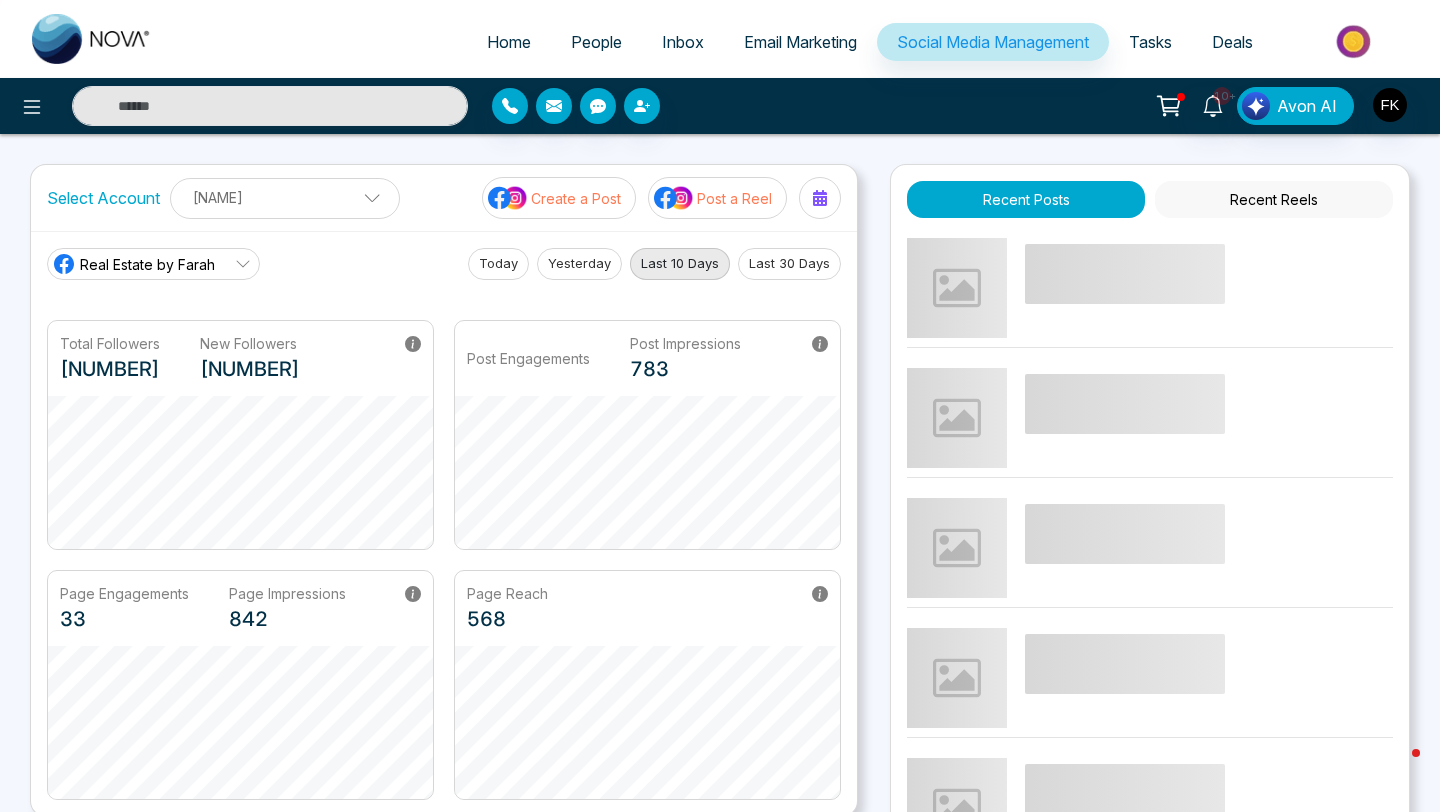 click on "Post a Reel" at bounding box center [734, 198] 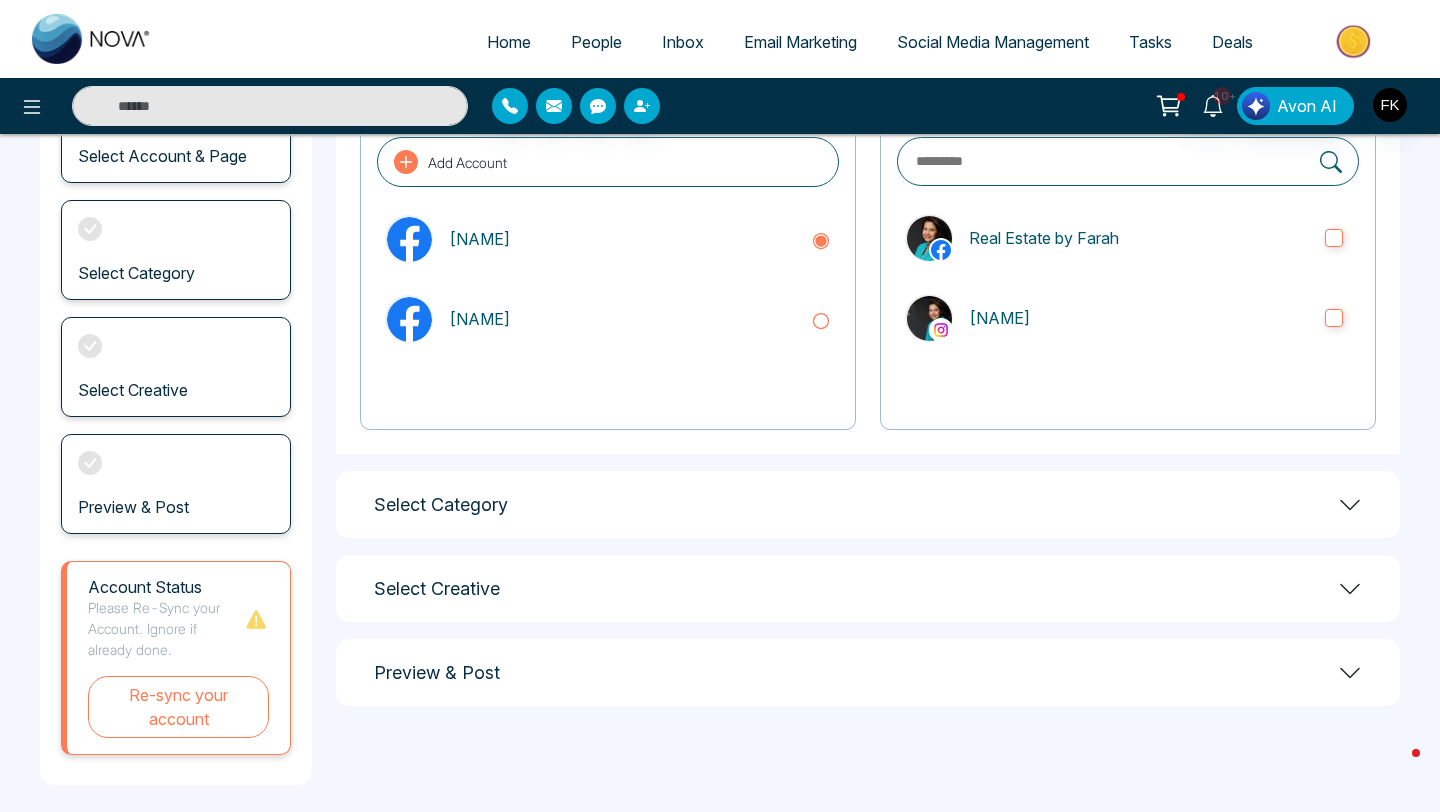 scroll, scrollTop: 186, scrollLeft: 0, axis: vertical 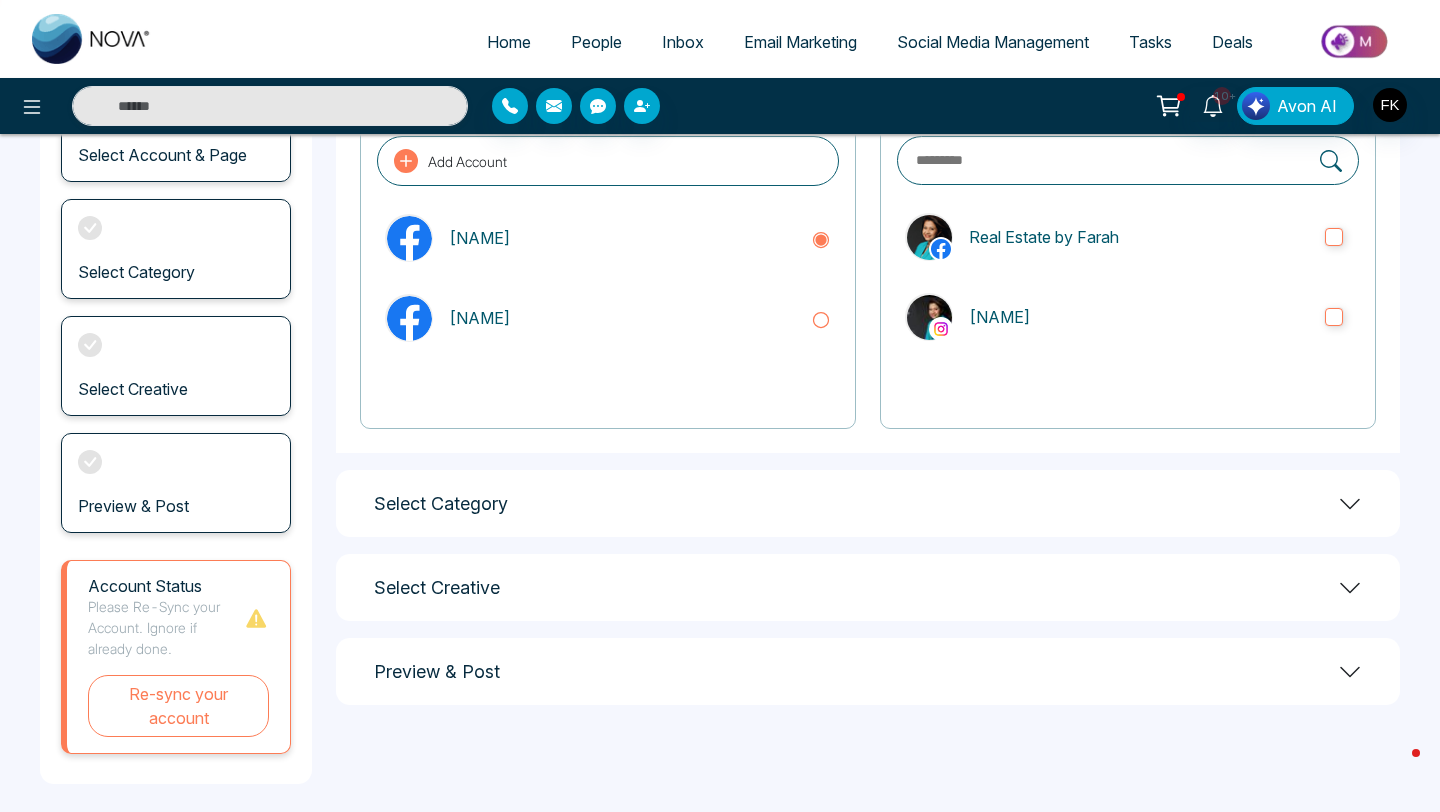 click 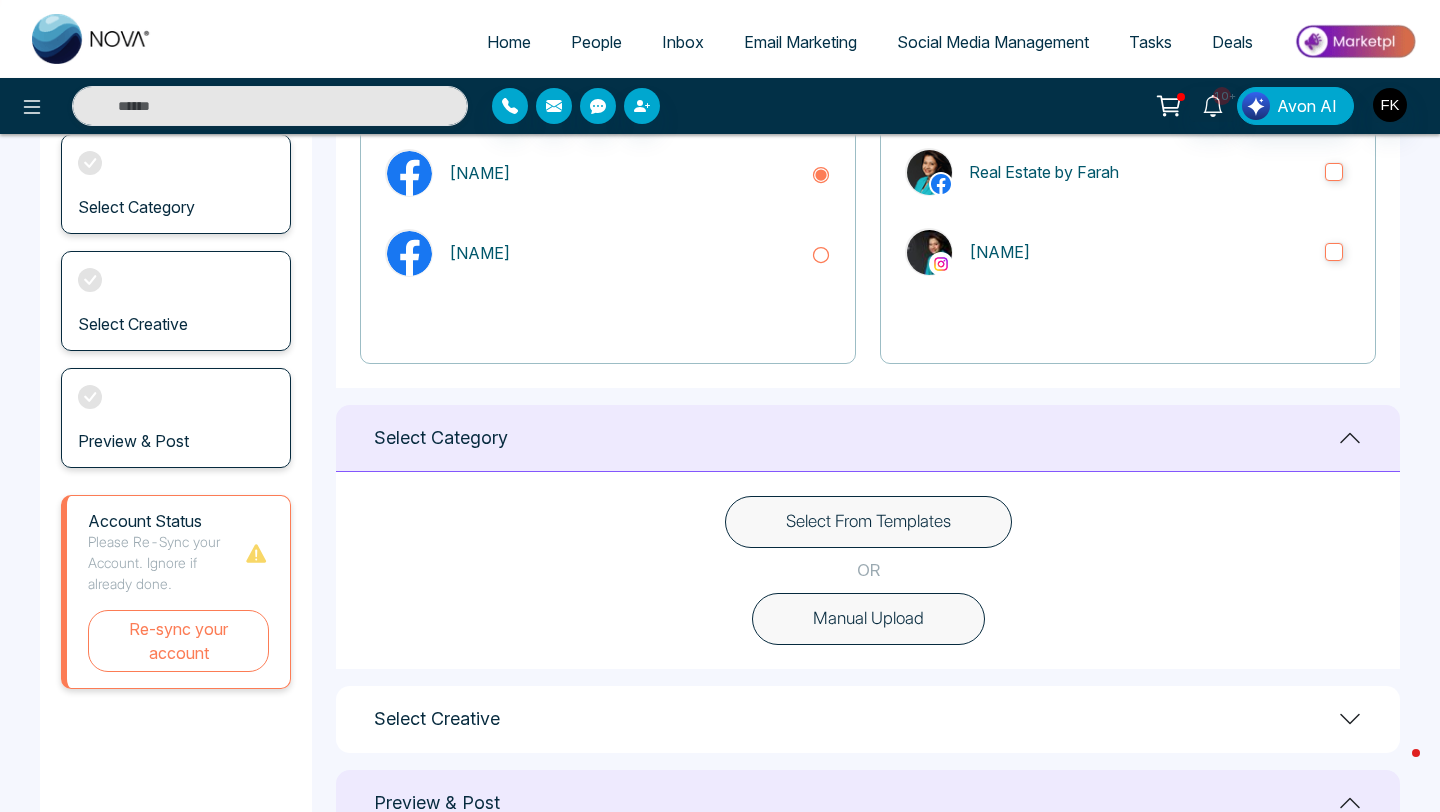 scroll, scrollTop: 254, scrollLeft: 0, axis: vertical 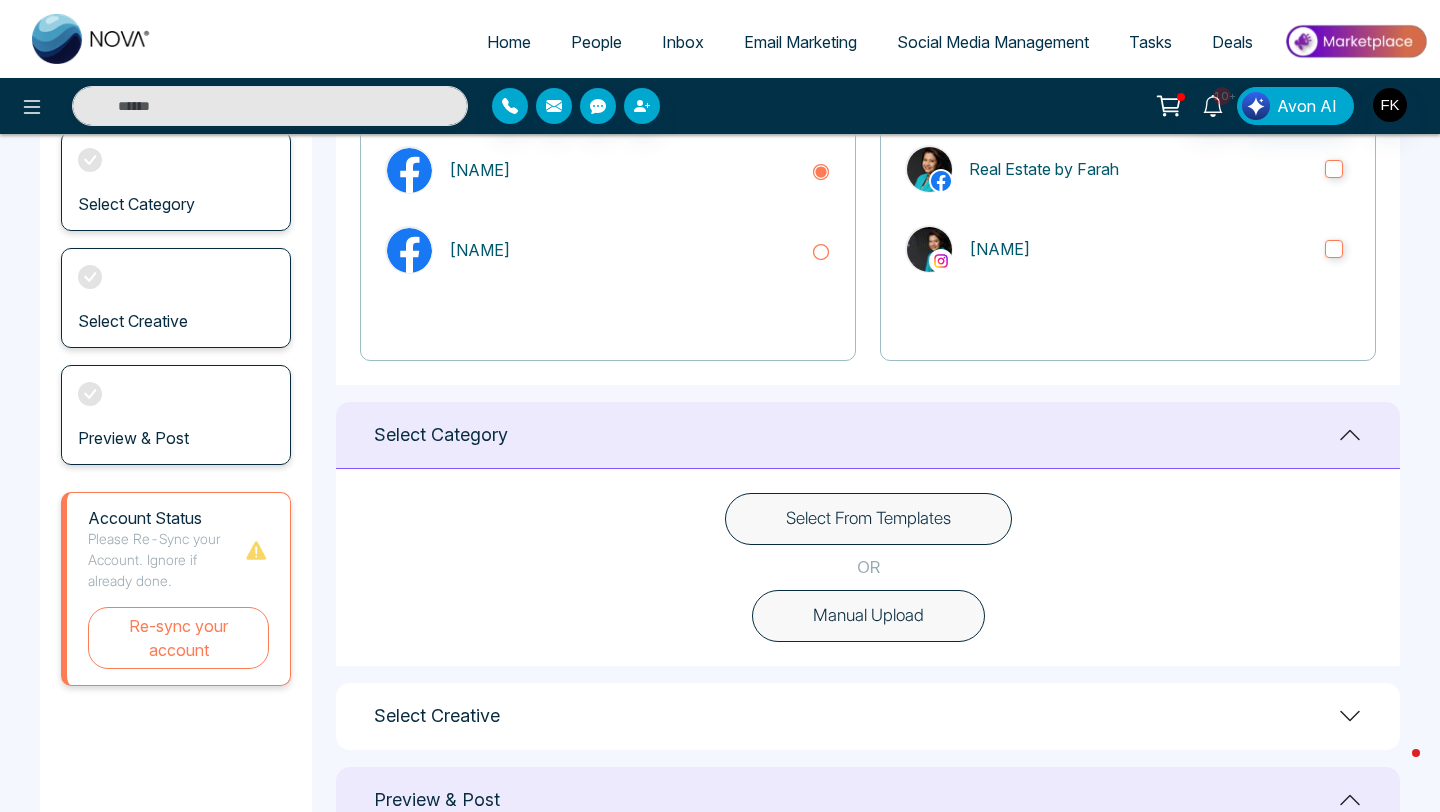 click on "Select From Templates" at bounding box center [868, 519] 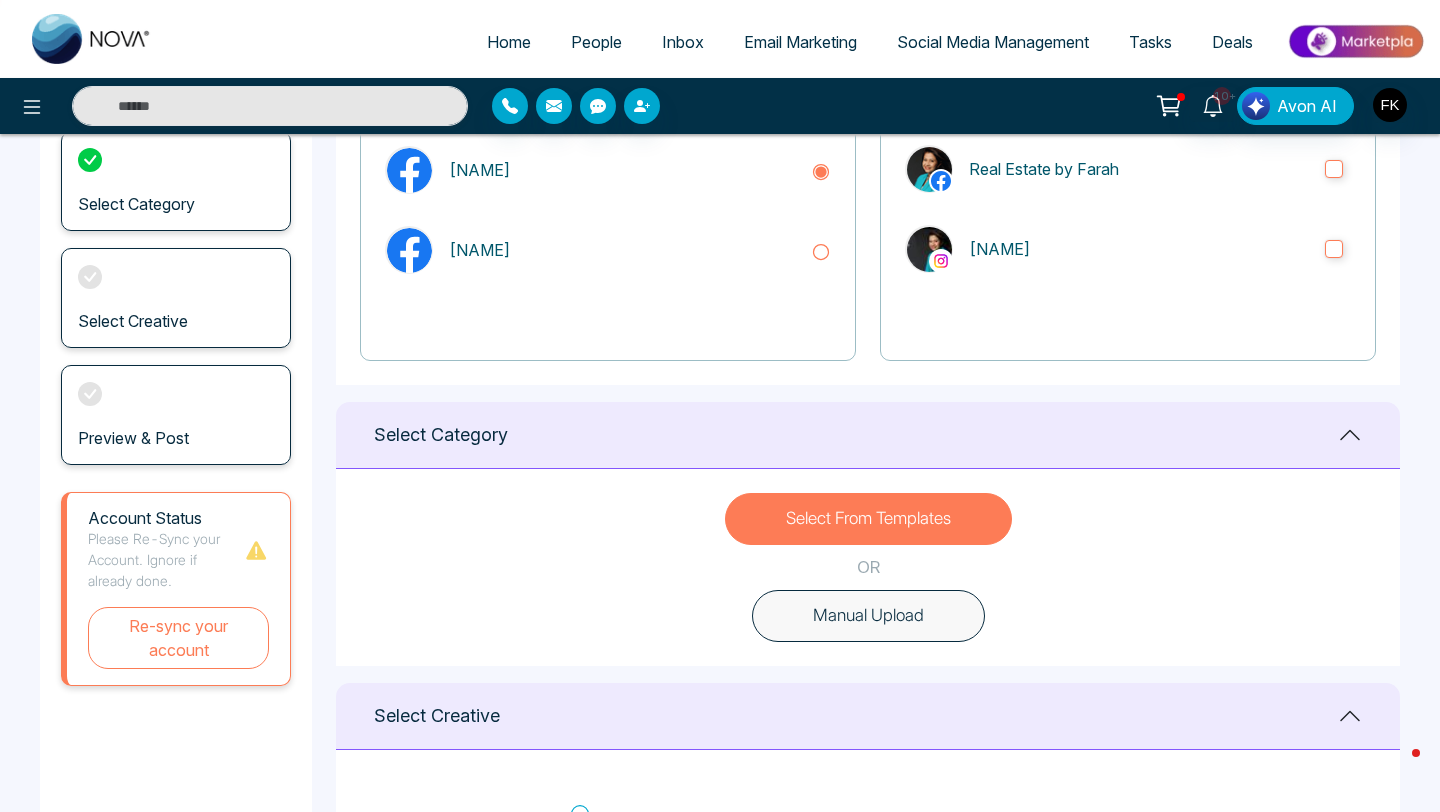 click on "Select From Templates" at bounding box center [868, 519] 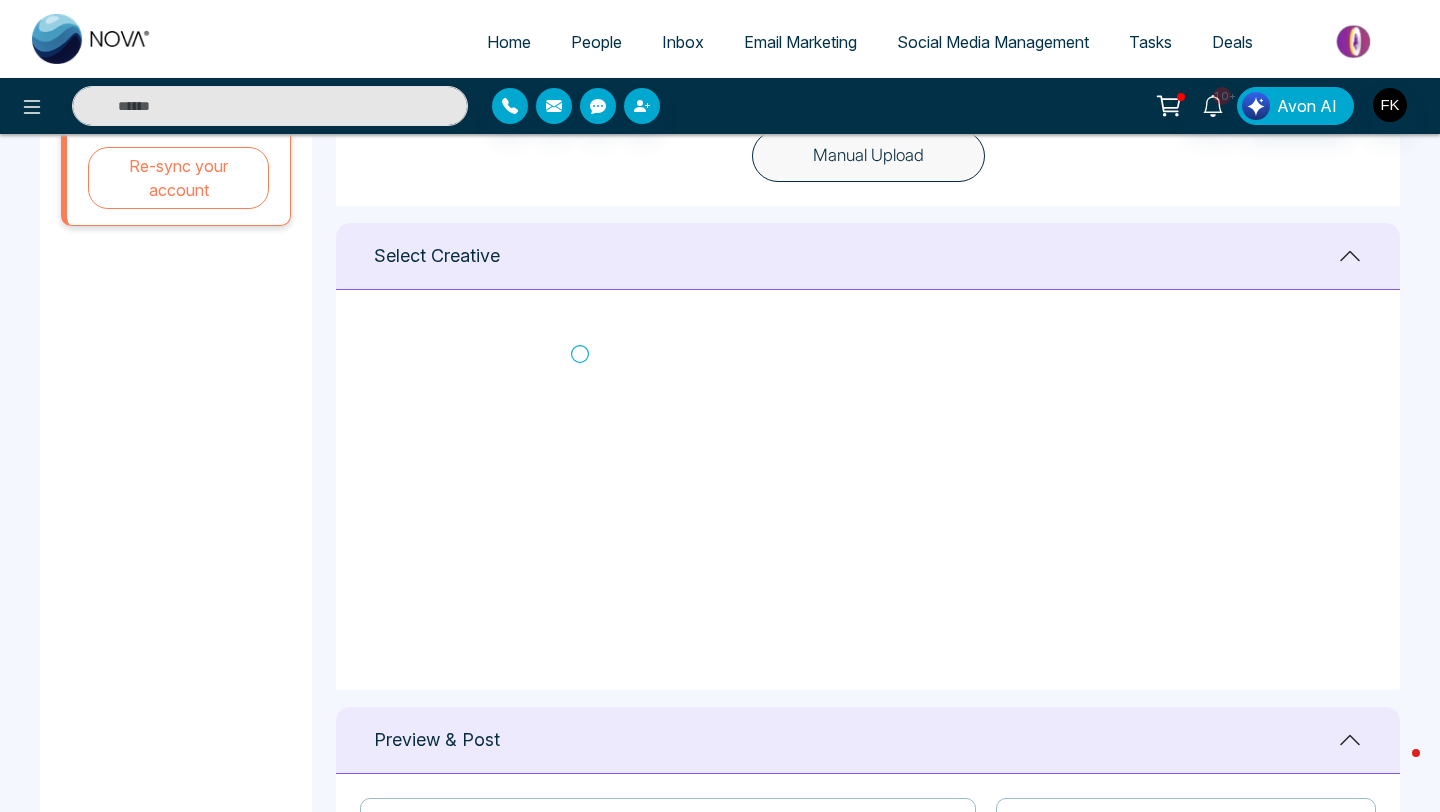 scroll, scrollTop: 724, scrollLeft: 0, axis: vertical 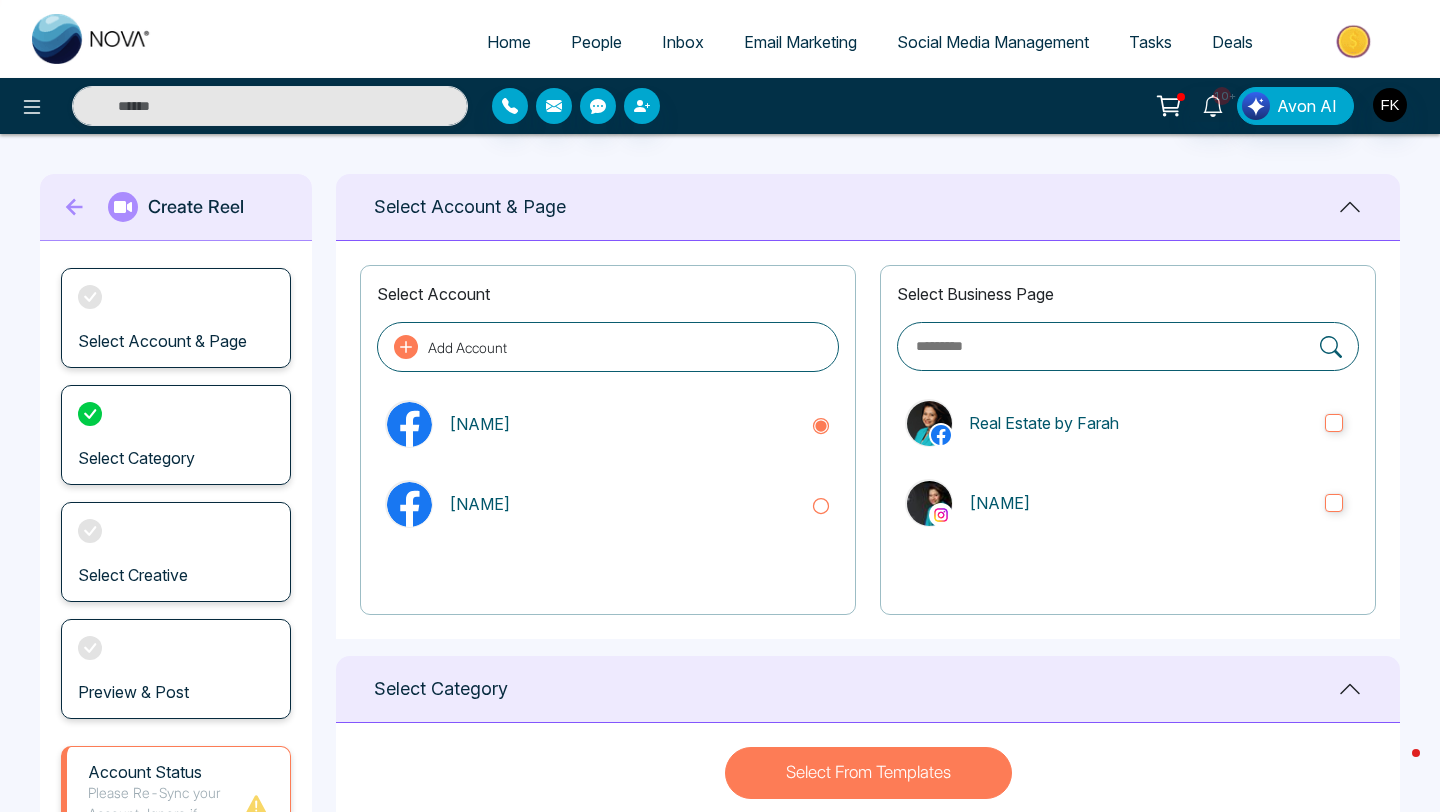 click on "Social Media Management" at bounding box center [993, 42] 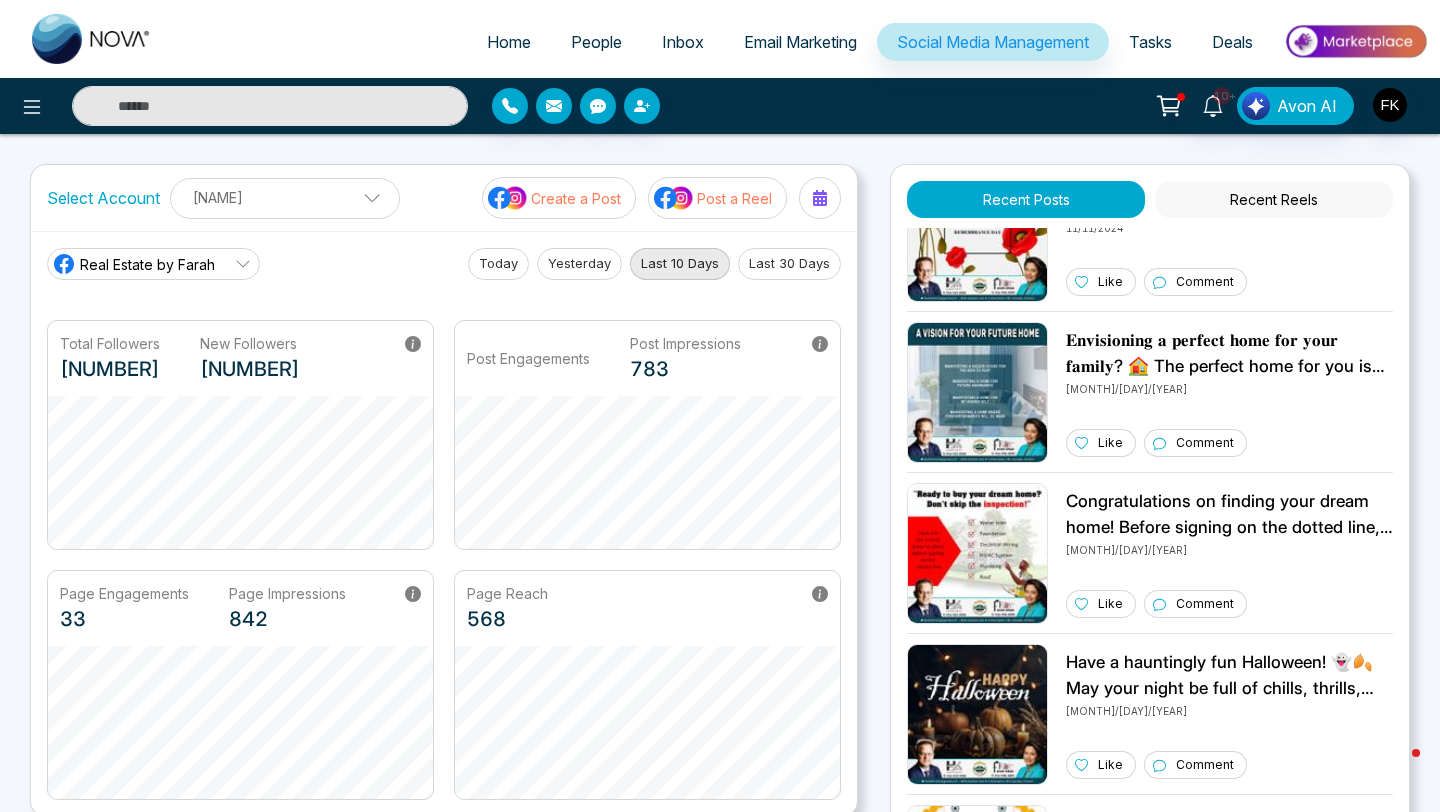 scroll, scrollTop: 1854, scrollLeft: 0, axis: vertical 